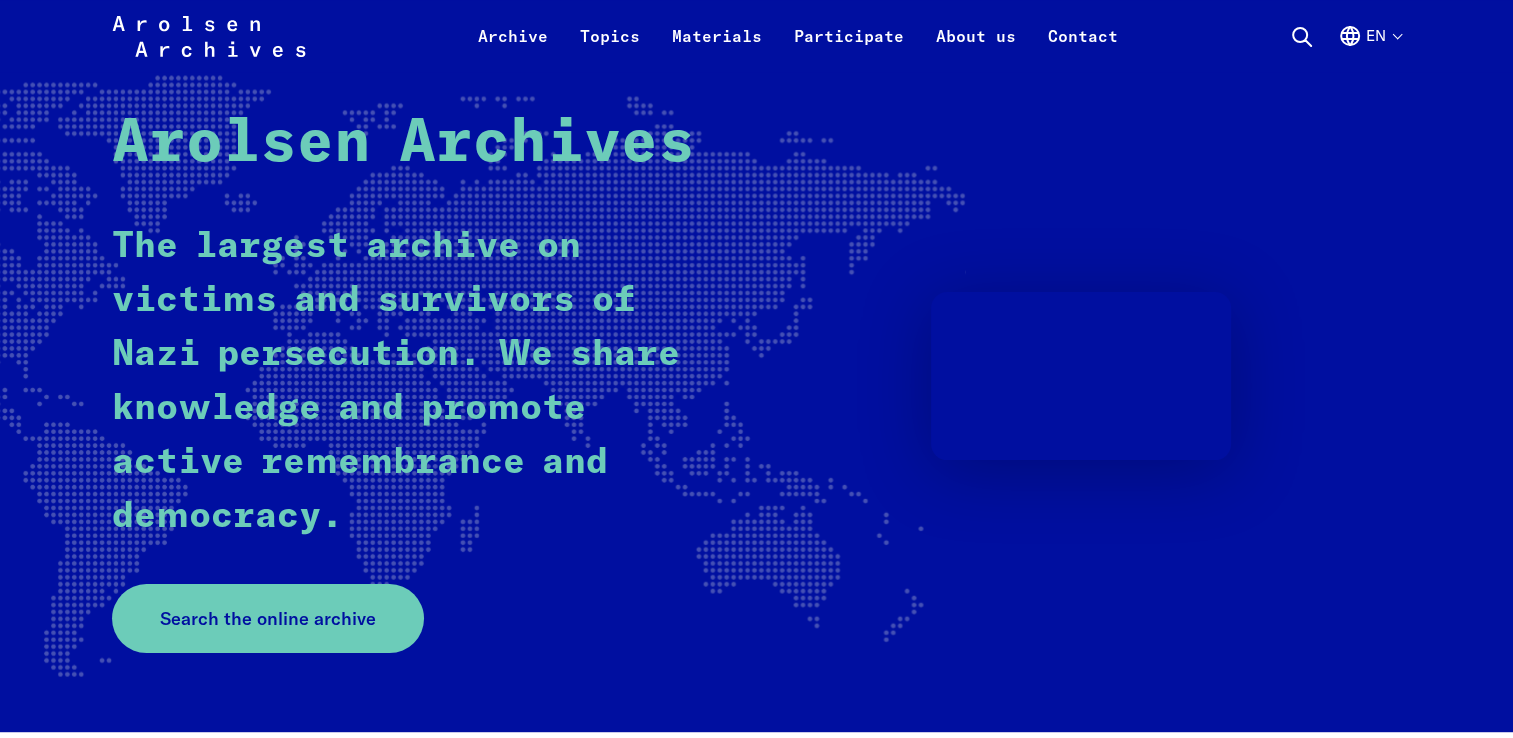 scroll, scrollTop: 400, scrollLeft: 0, axis: vertical 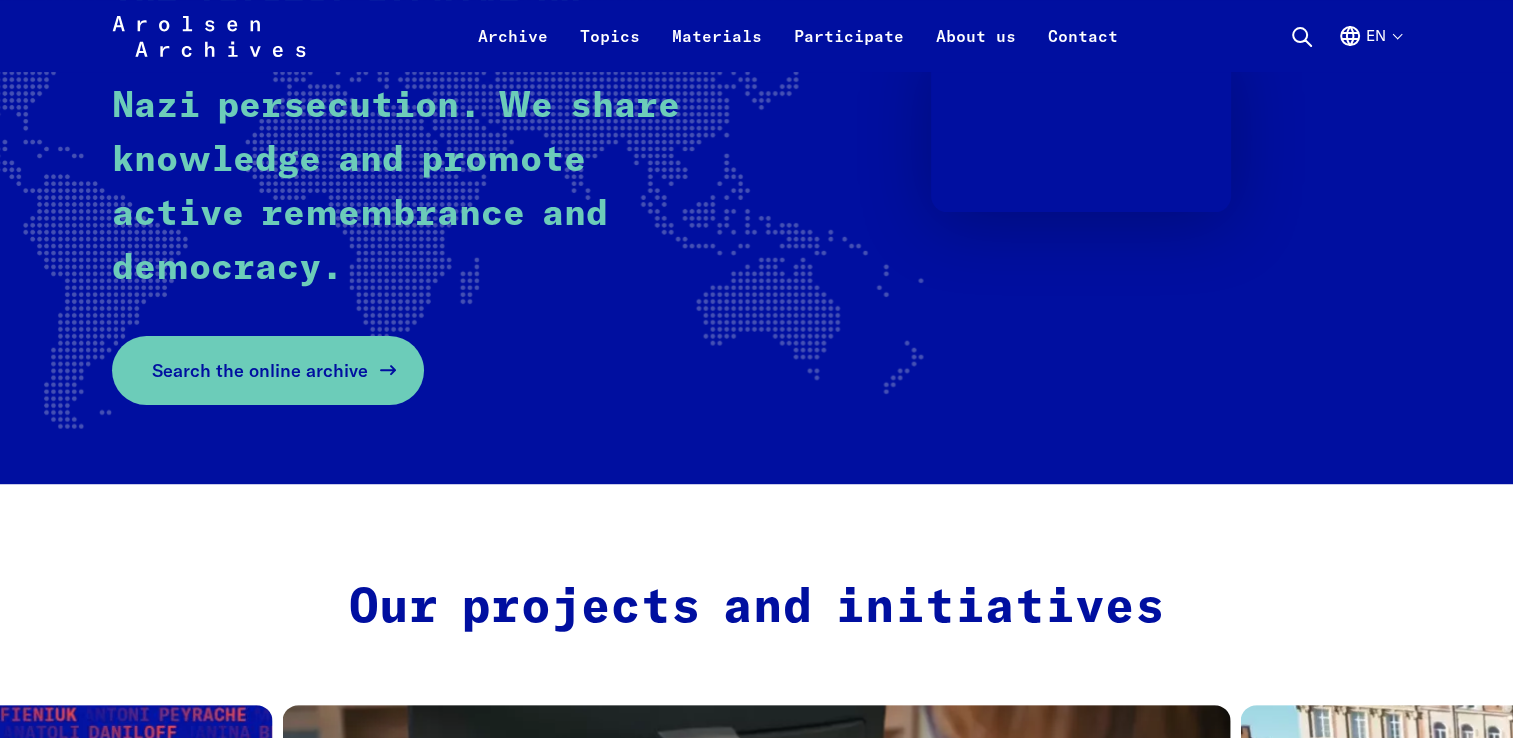 click on "Search the online archive" at bounding box center [260, 370] 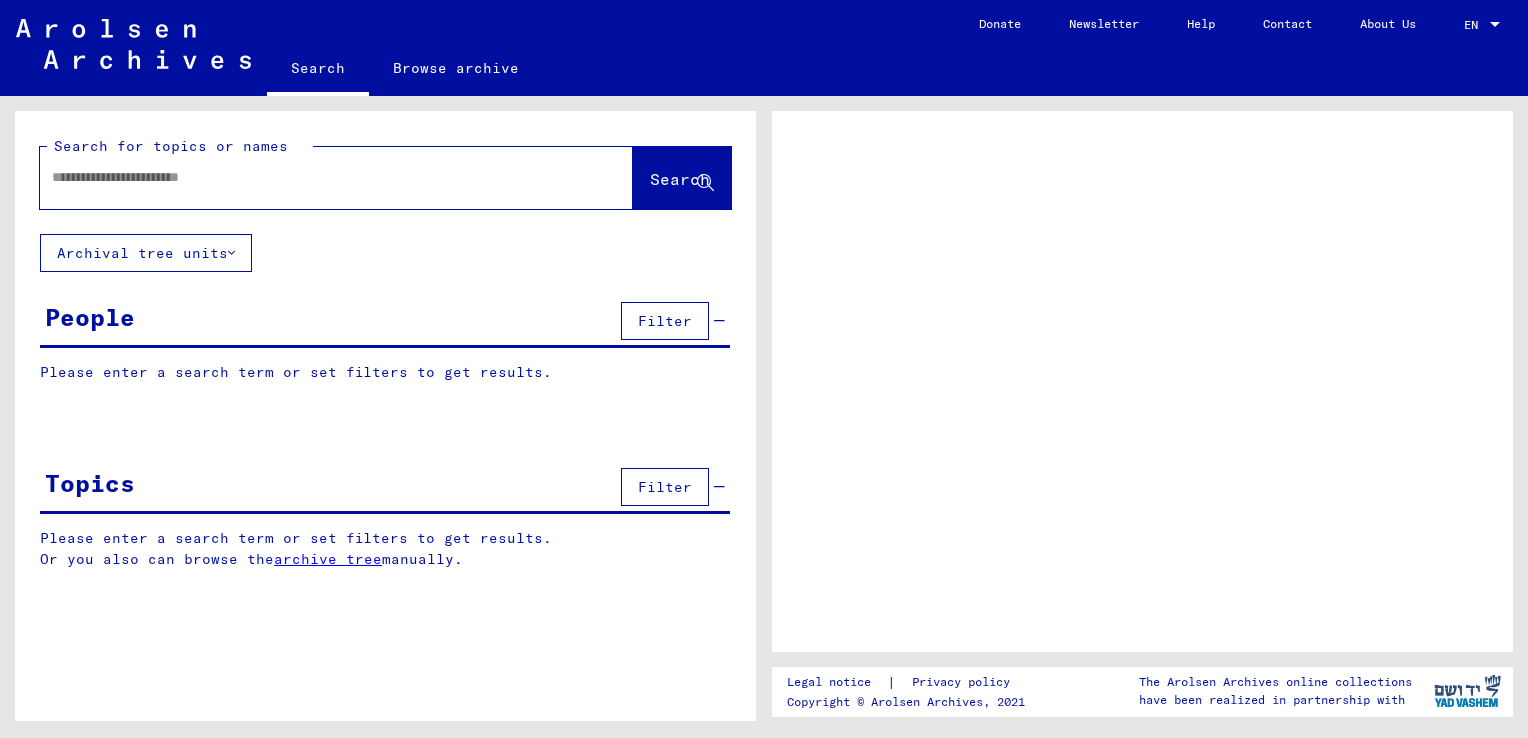 scroll, scrollTop: 0, scrollLeft: 0, axis: both 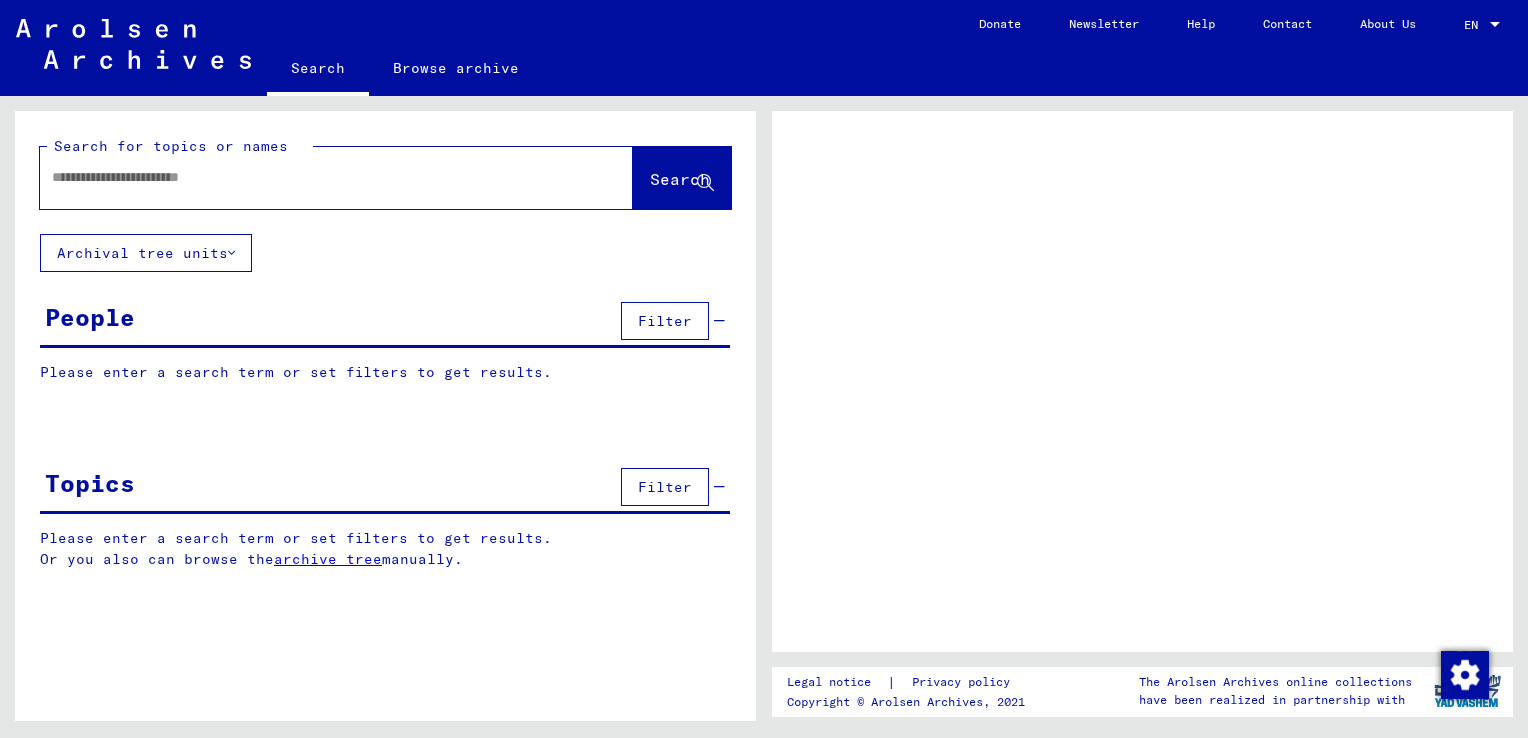 click 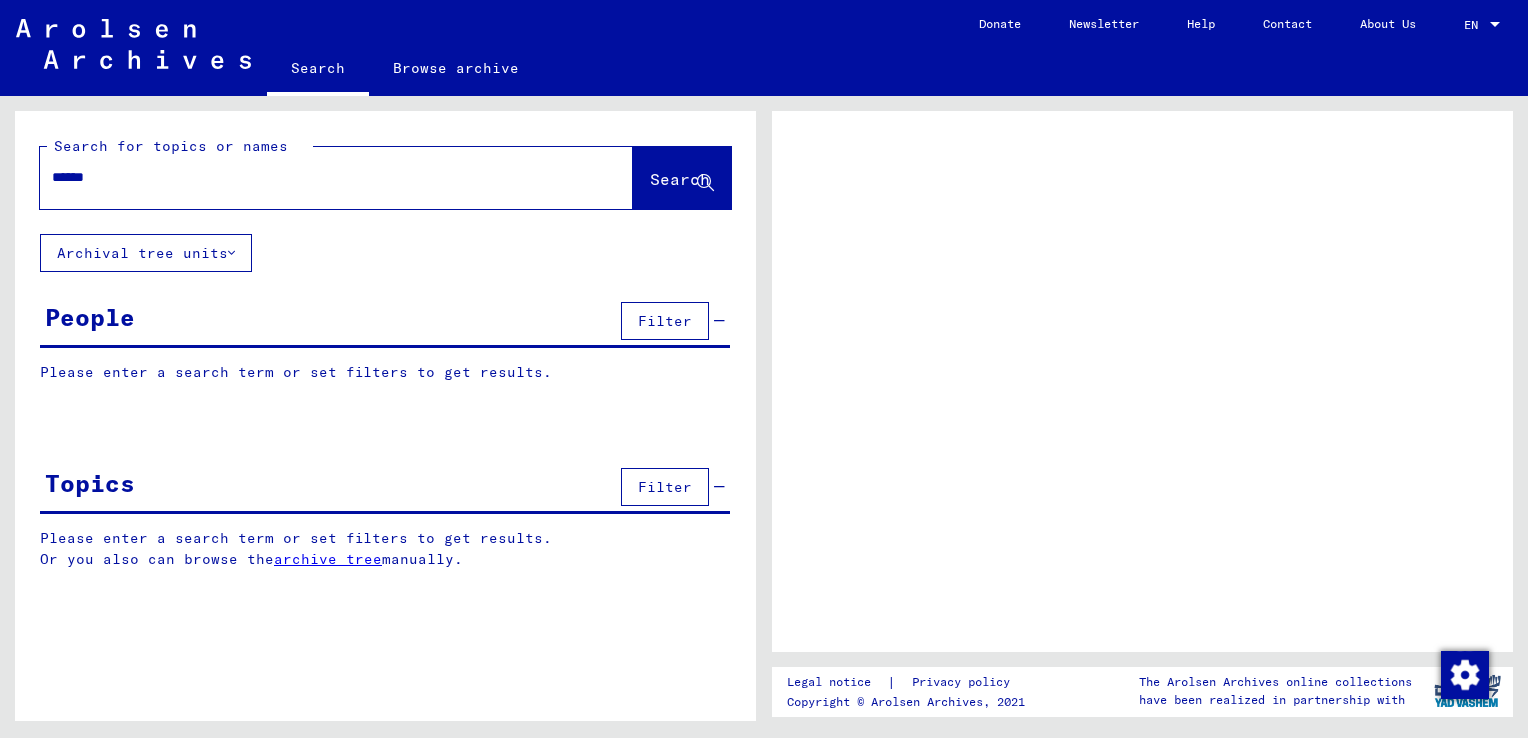 type on "******" 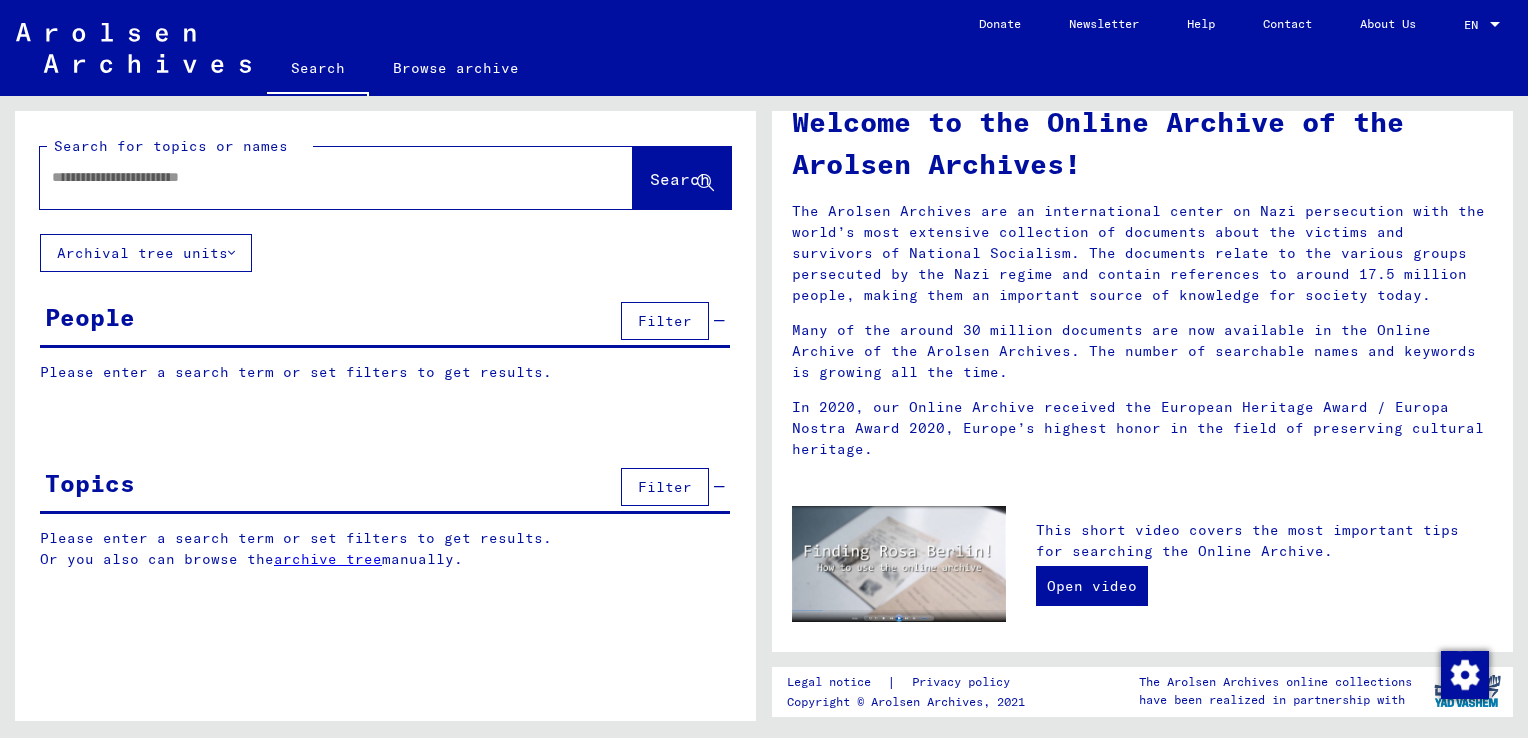 scroll, scrollTop: 0, scrollLeft: 0, axis: both 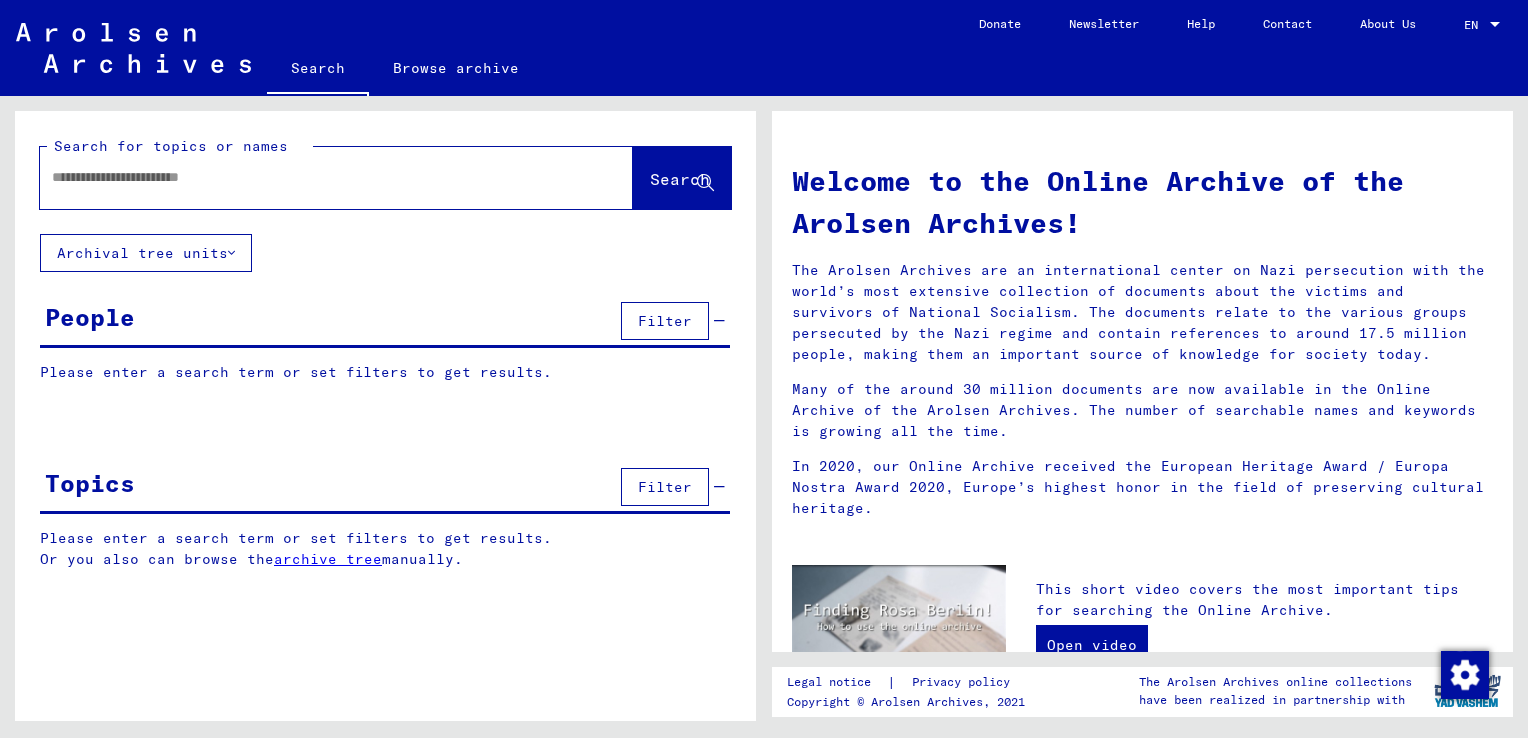 click on "Search" 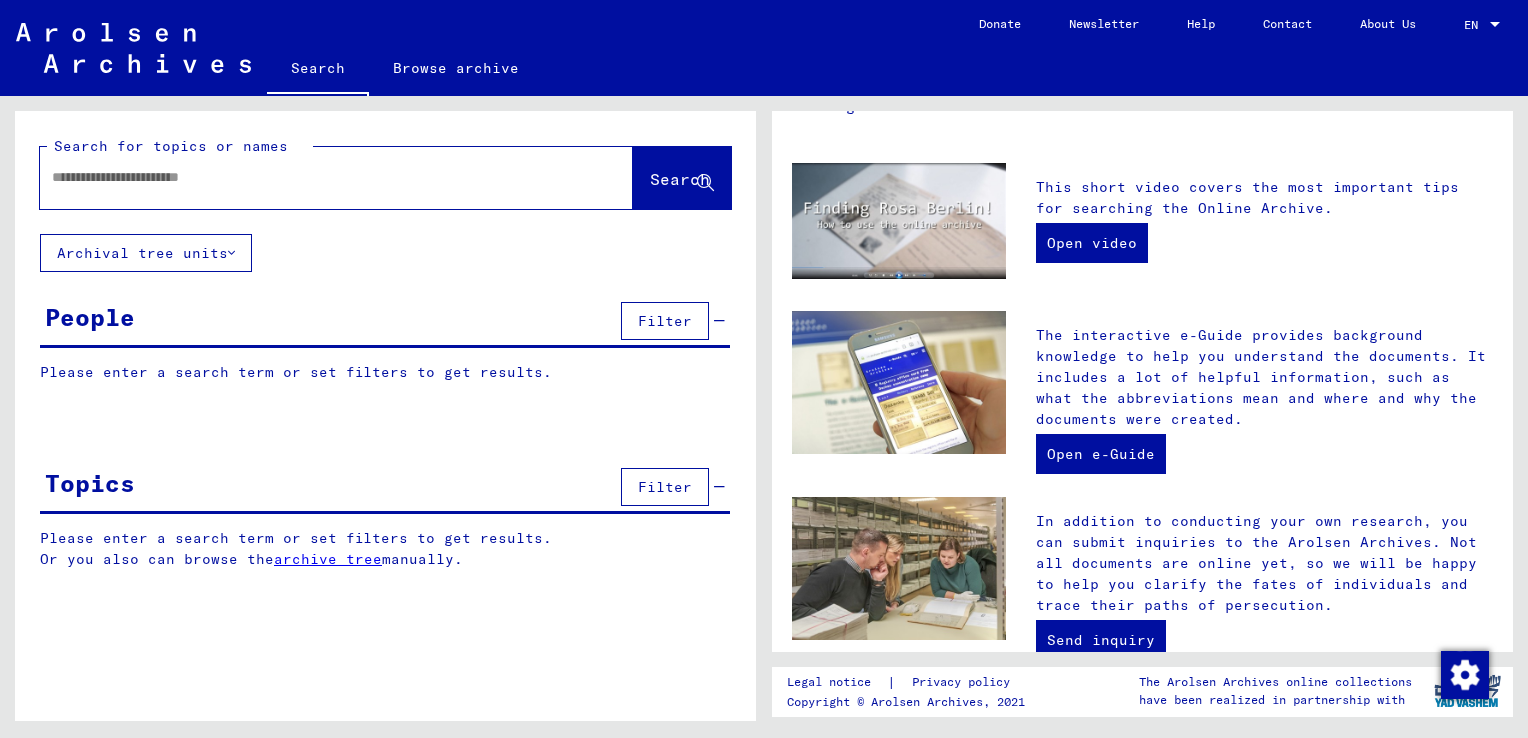 scroll, scrollTop: 0, scrollLeft: 0, axis: both 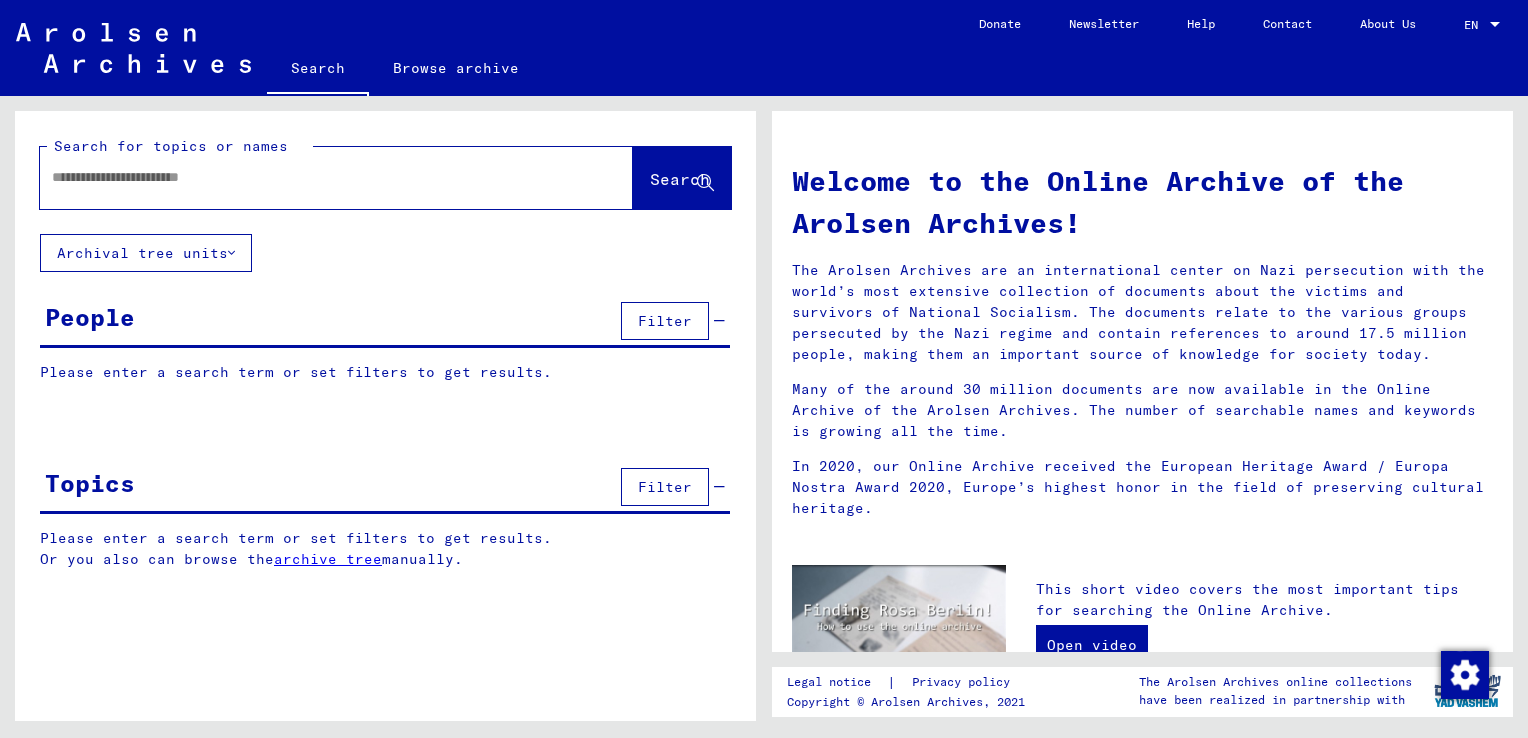 click at bounding box center [312, 177] 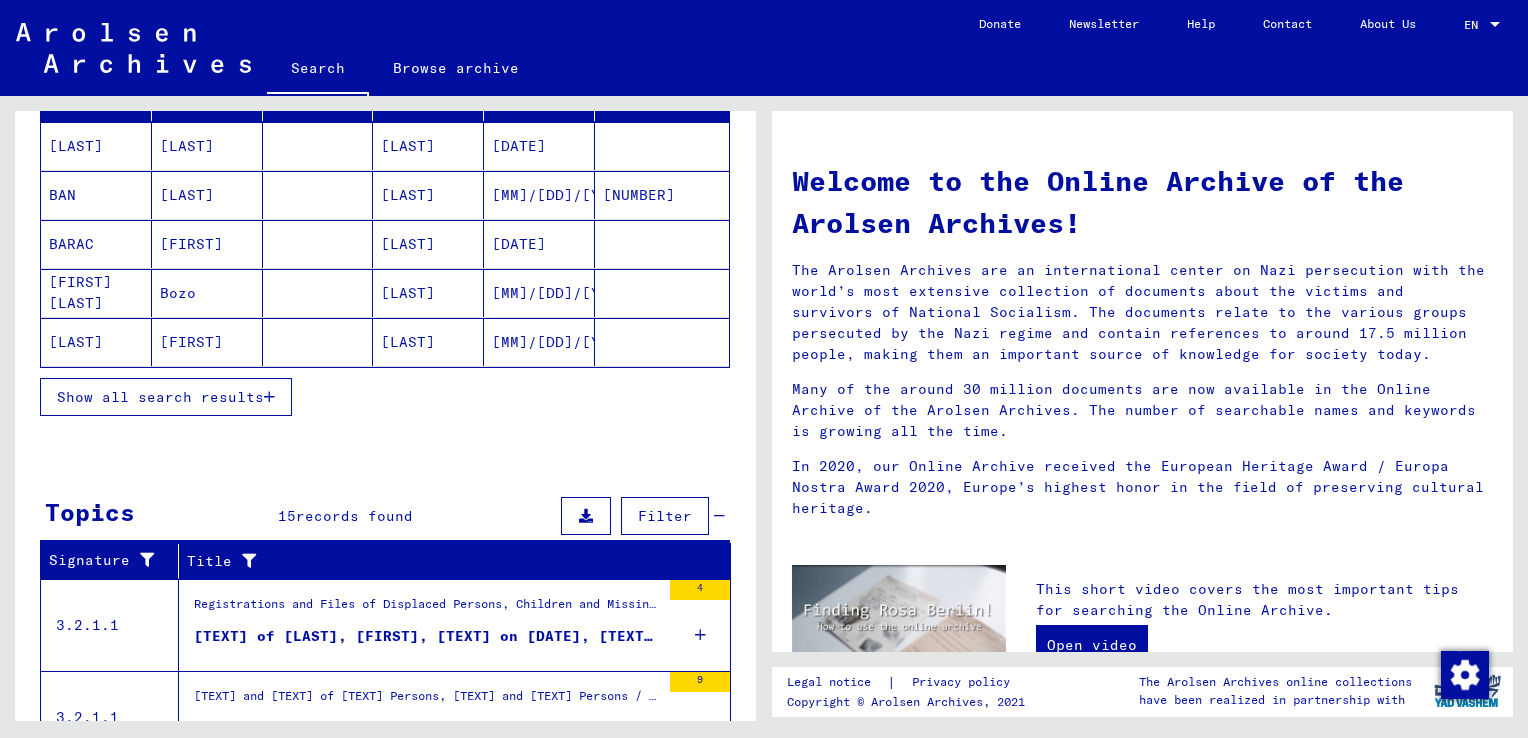 scroll, scrollTop: 300, scrollLeft: 0, axis: vertical 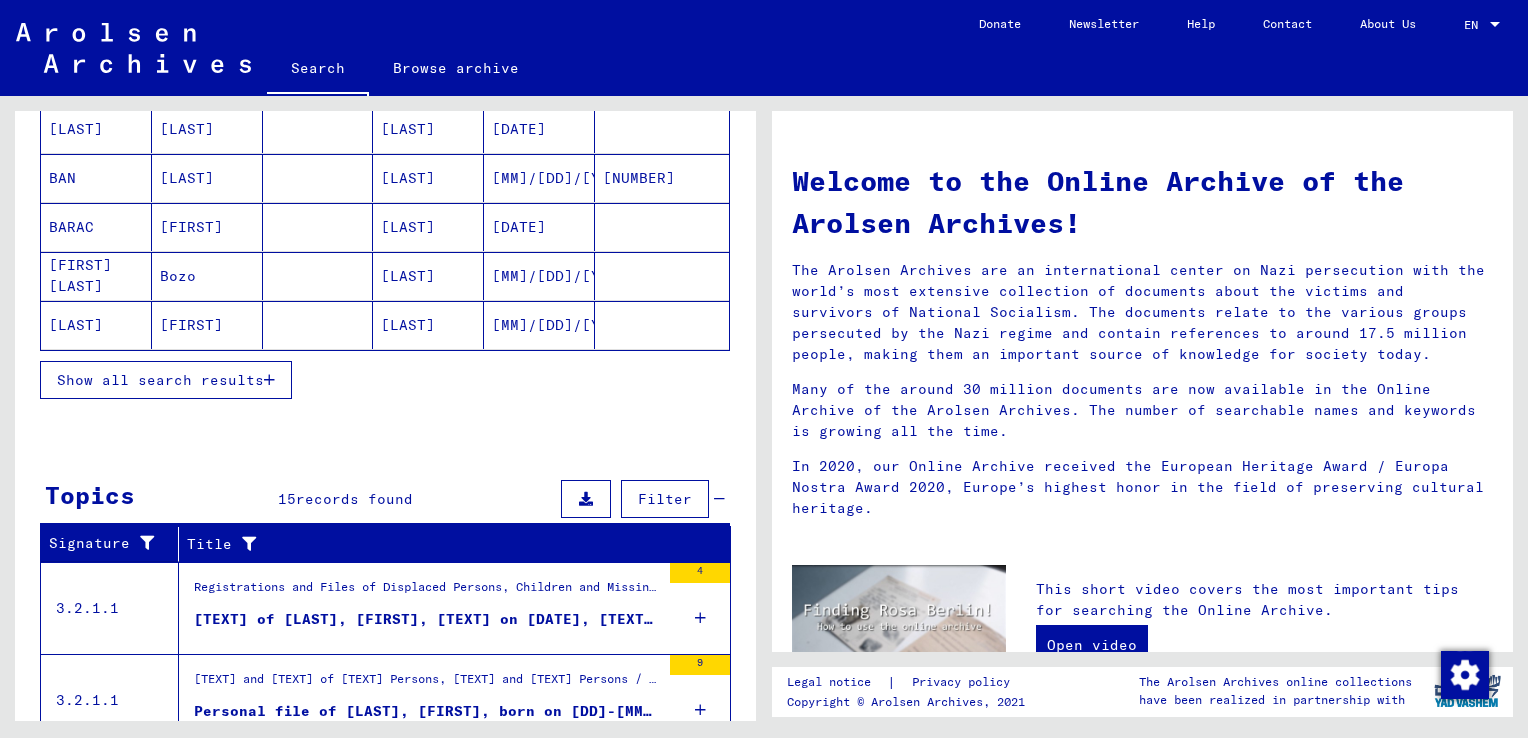click on "Show all search results" at bounding box center [160, 380] 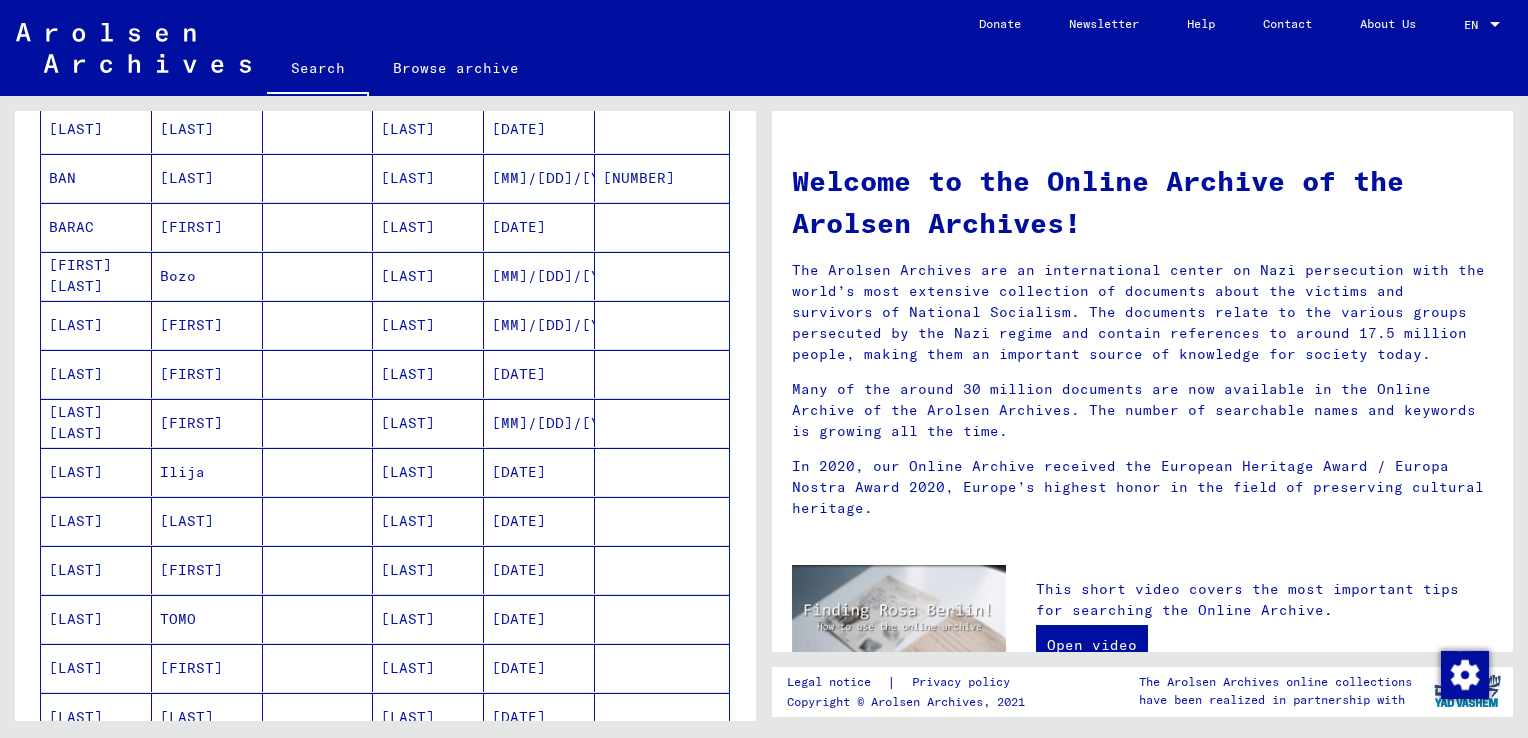 click on "[FIRST] [LAST]" at bounding box center (96, 325) 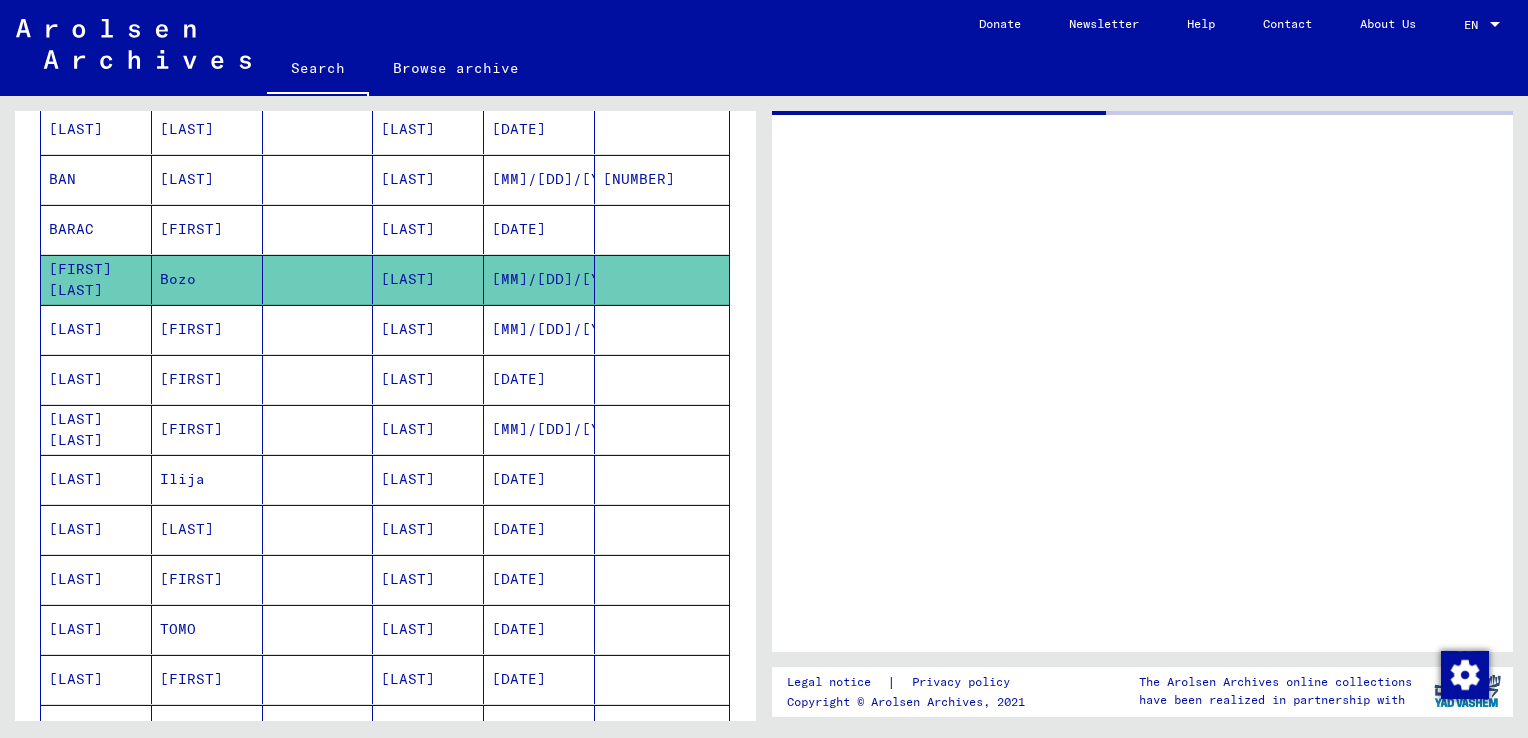 scroll, scrollTop: 300, scrollLeft: 0, axis: vertical 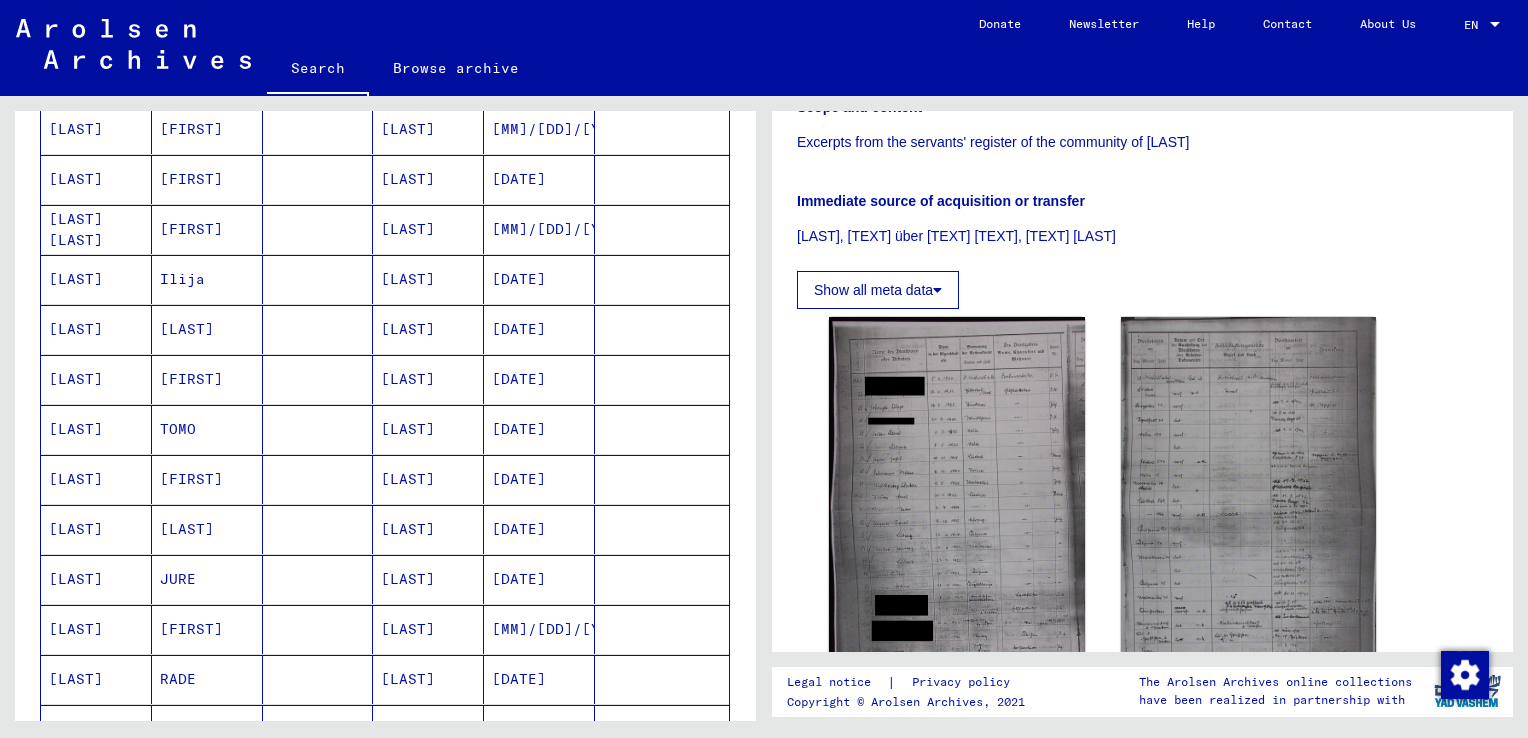 click on "[LAST]" at bounding box center (96, 479) 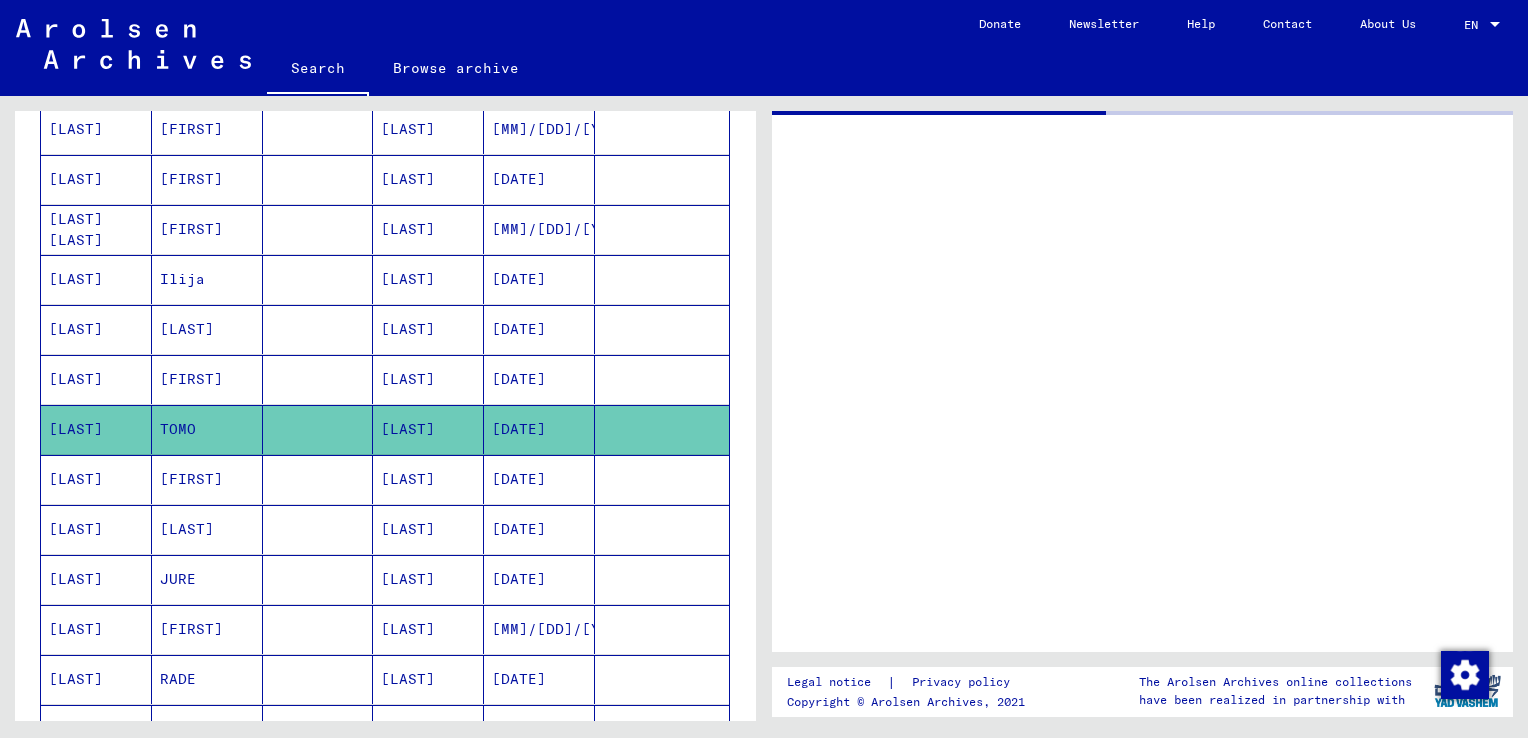 scroll, scrollTop: 0, scrollLeft: 0, axis: both 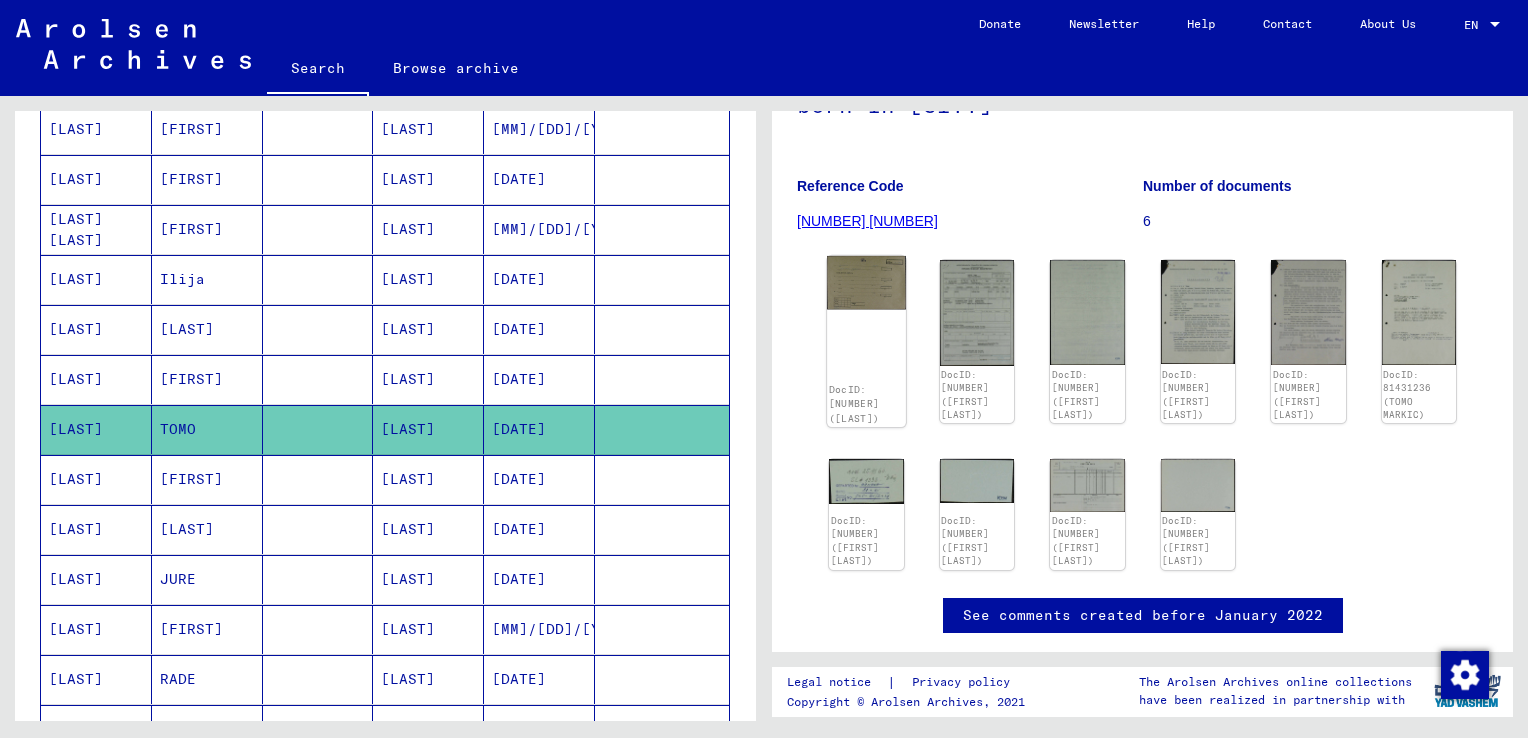 click 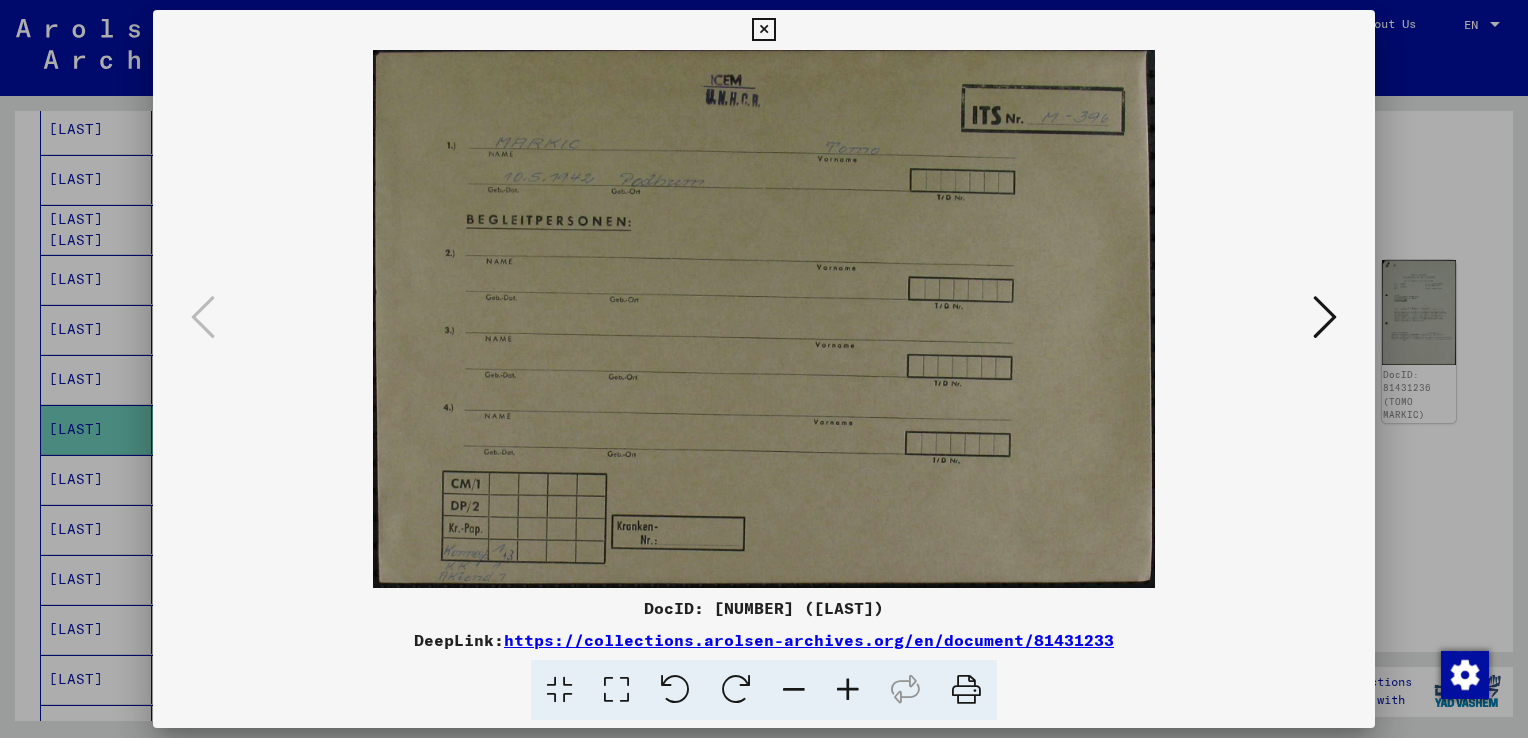 click at bounding box center [1325, 317] 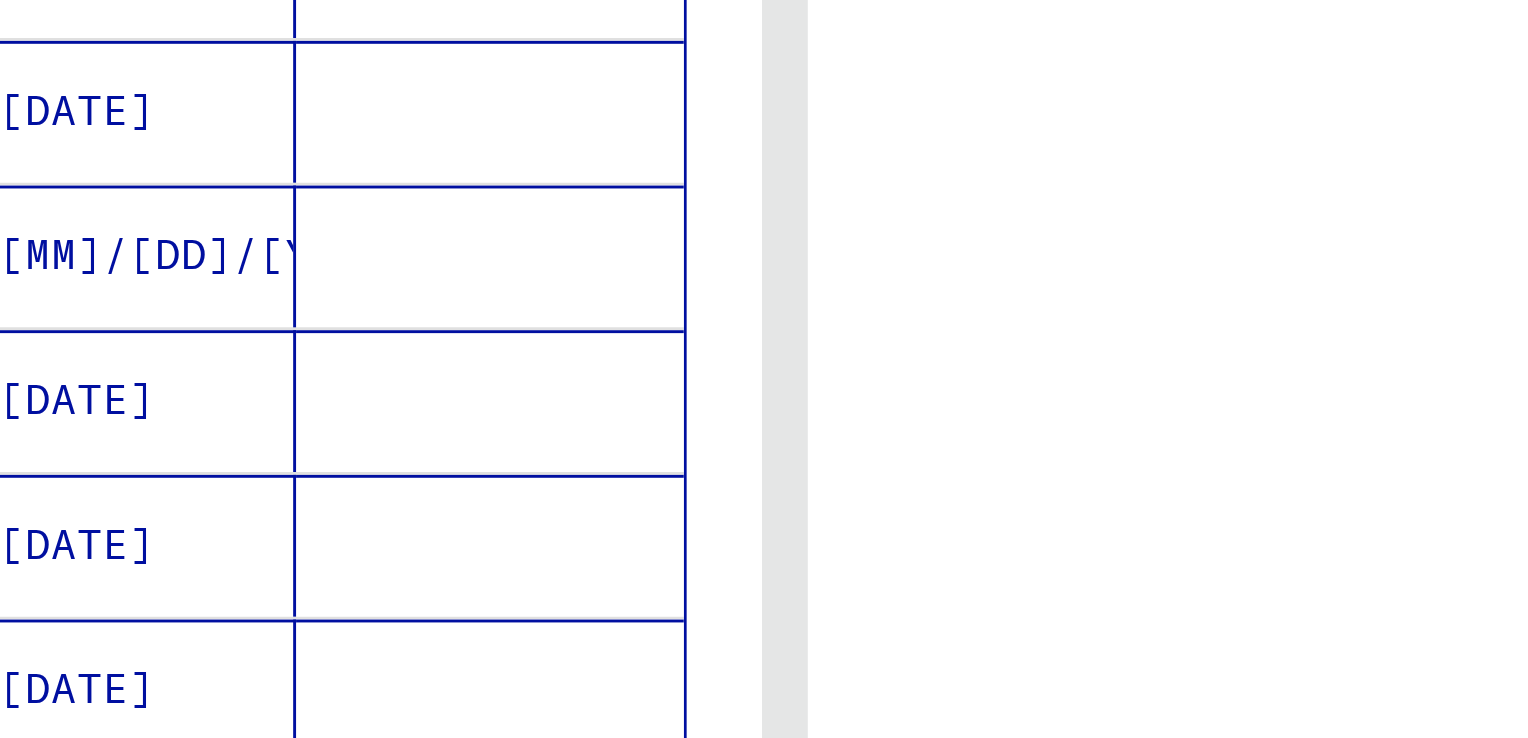 scroll, scrollTop: 0, scrollLeft: 0, axis: both 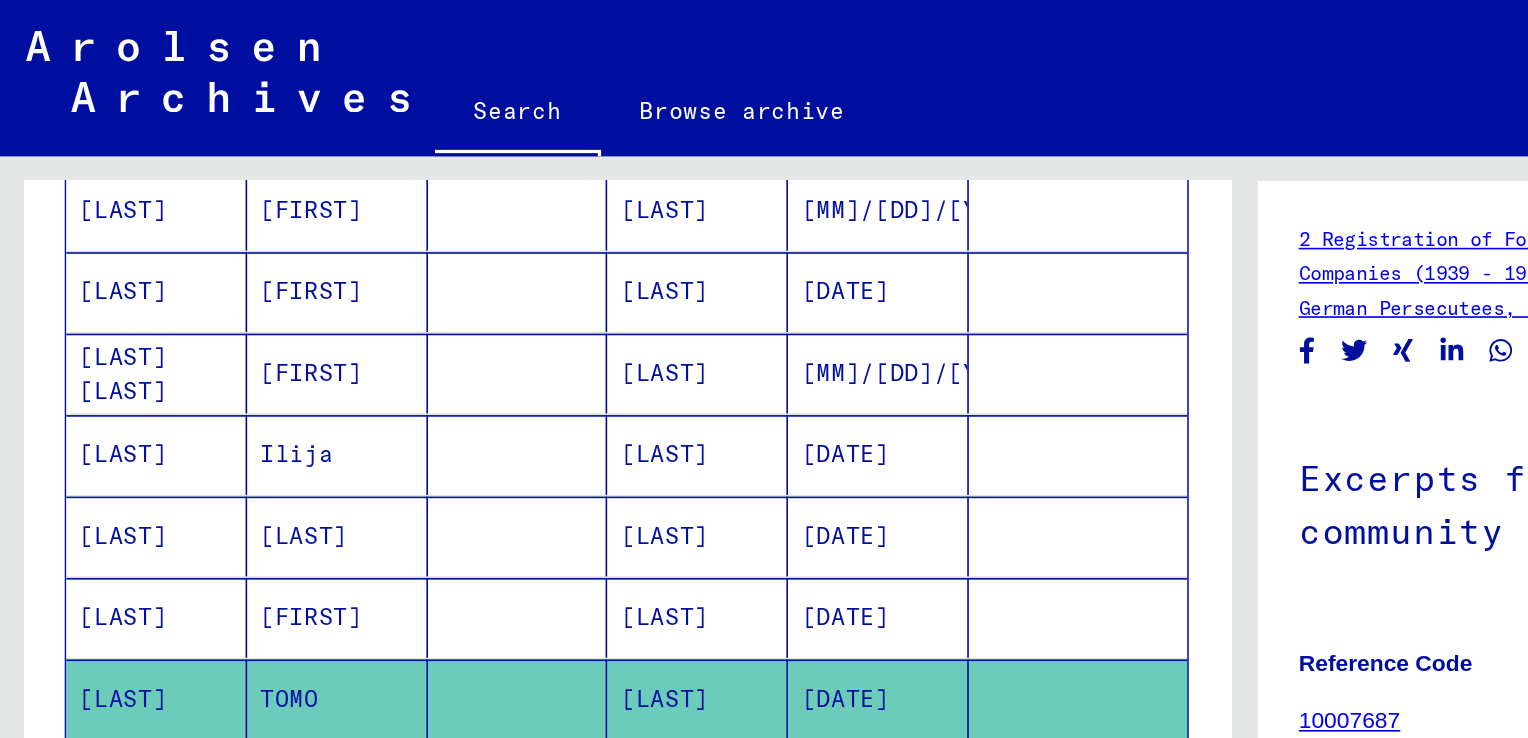 click on "[LAST]" at bounding box center (96, 229) 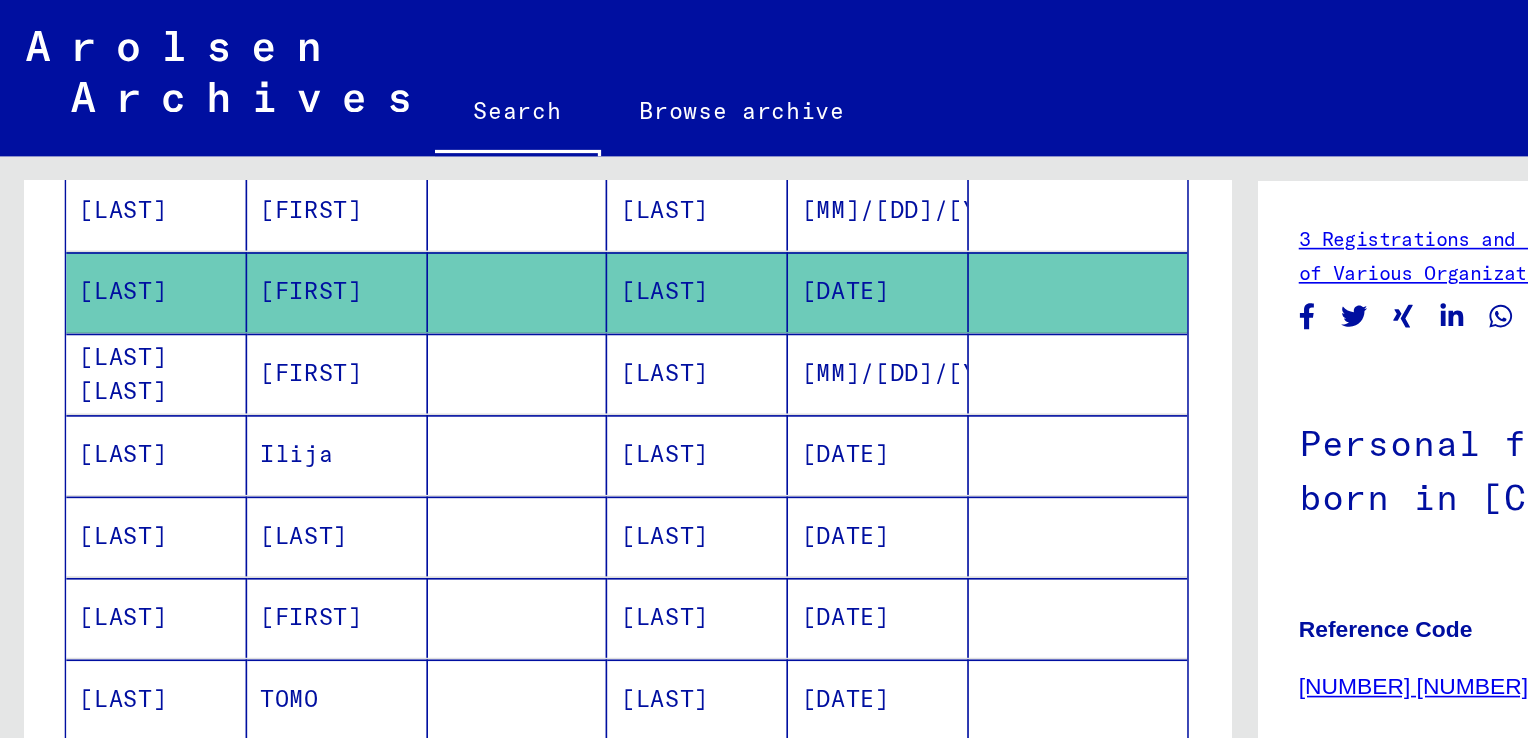 scroll, scrollTop: 0, scrollLeft: 0, axis: both 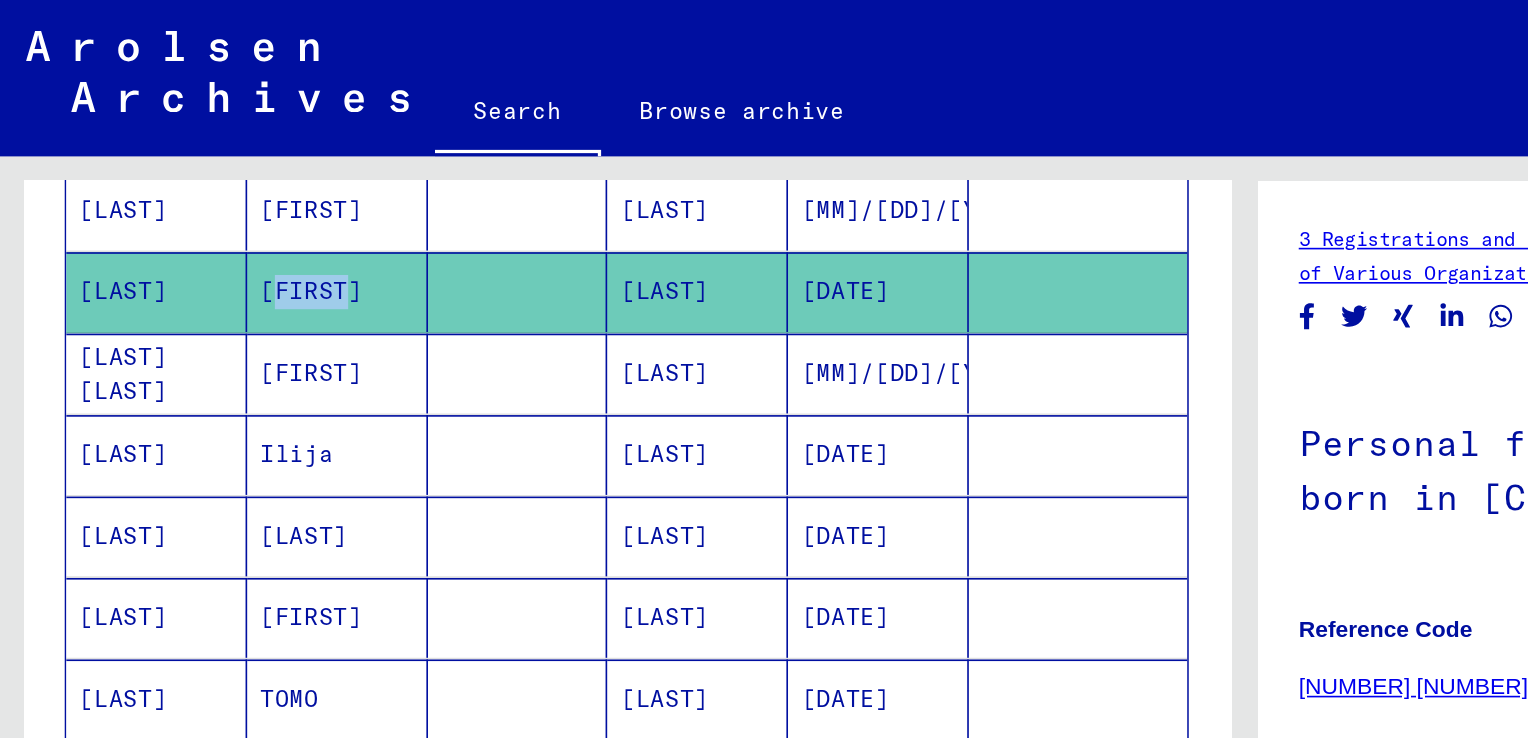 click on "[FIRST]" 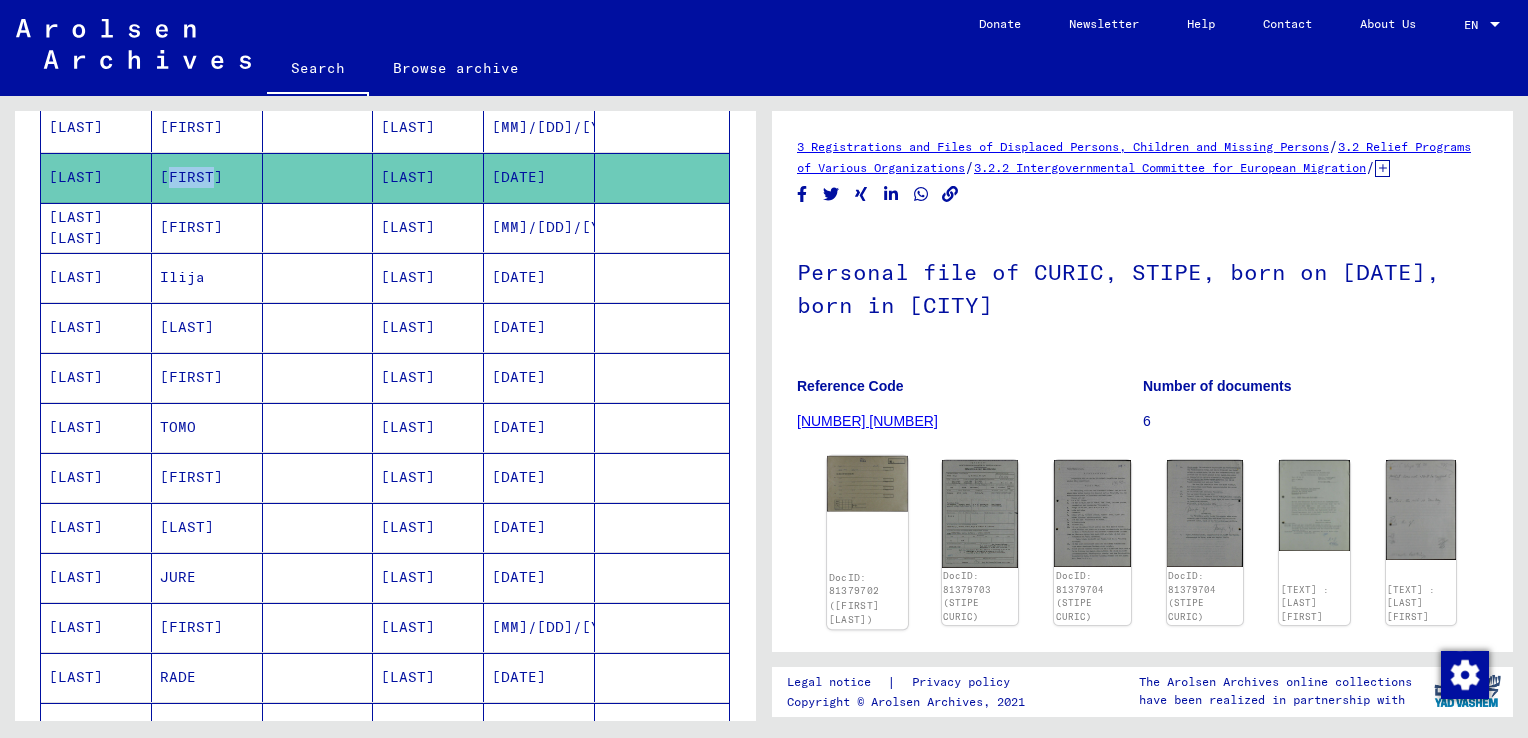 click 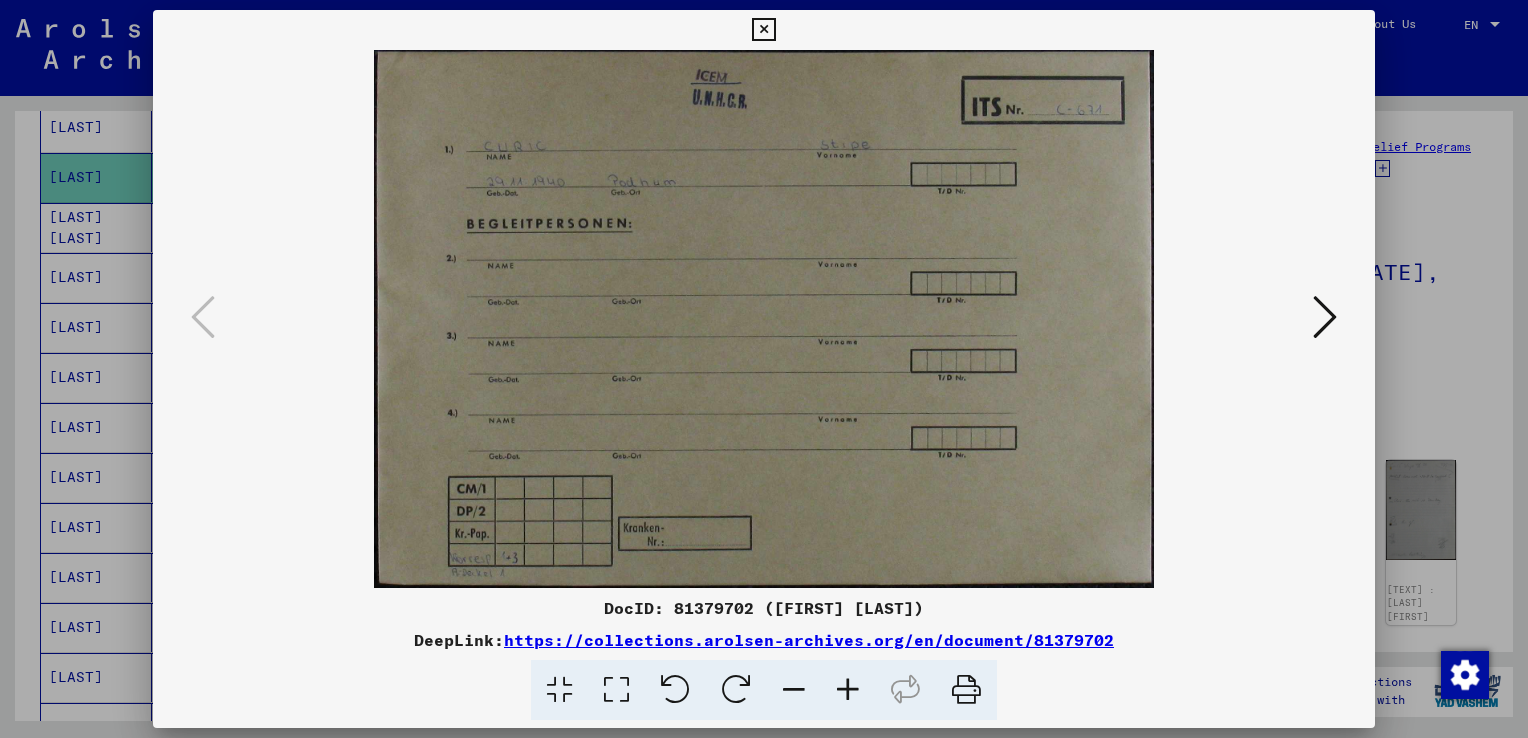 click at bounding box center [1325, 318] 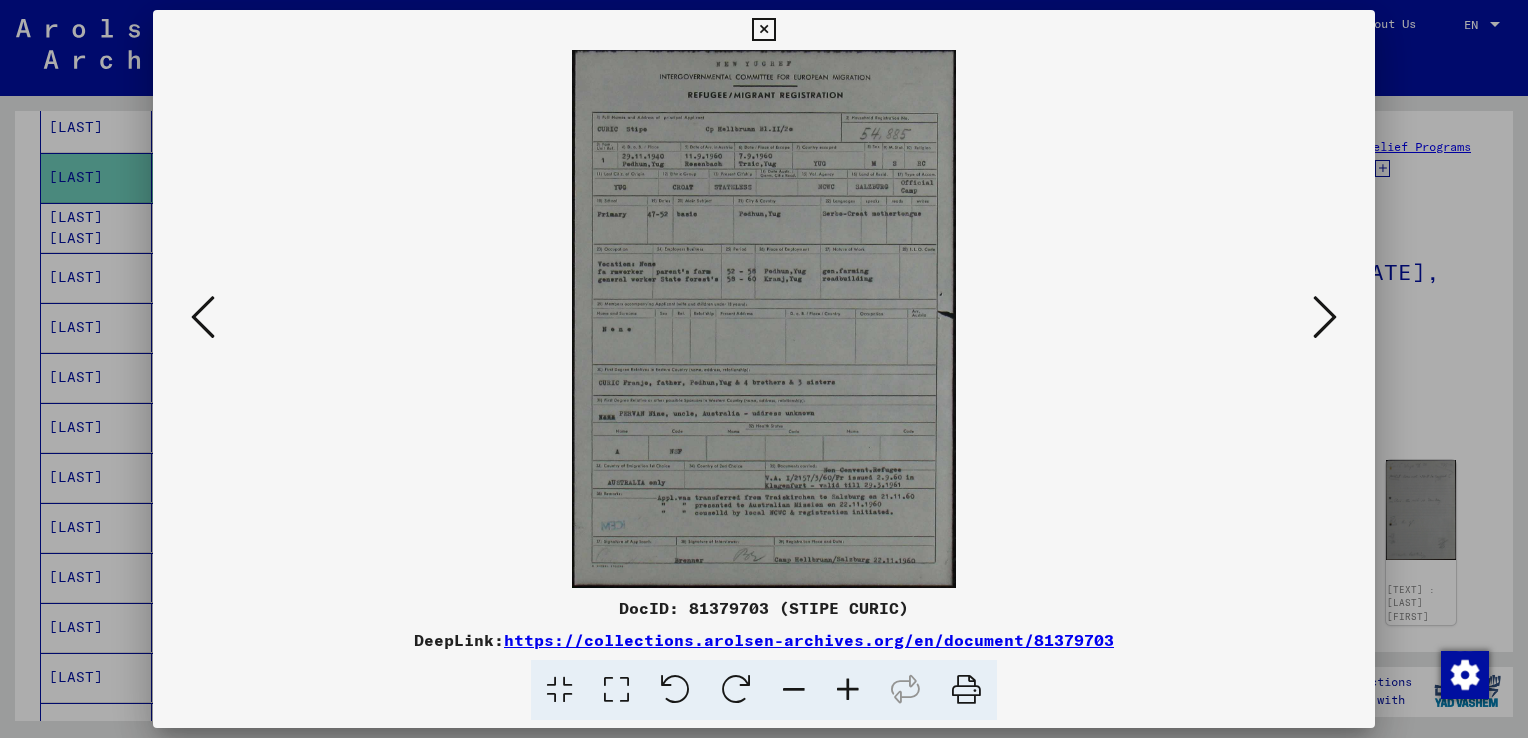 click at bounding box center [1325, 317] 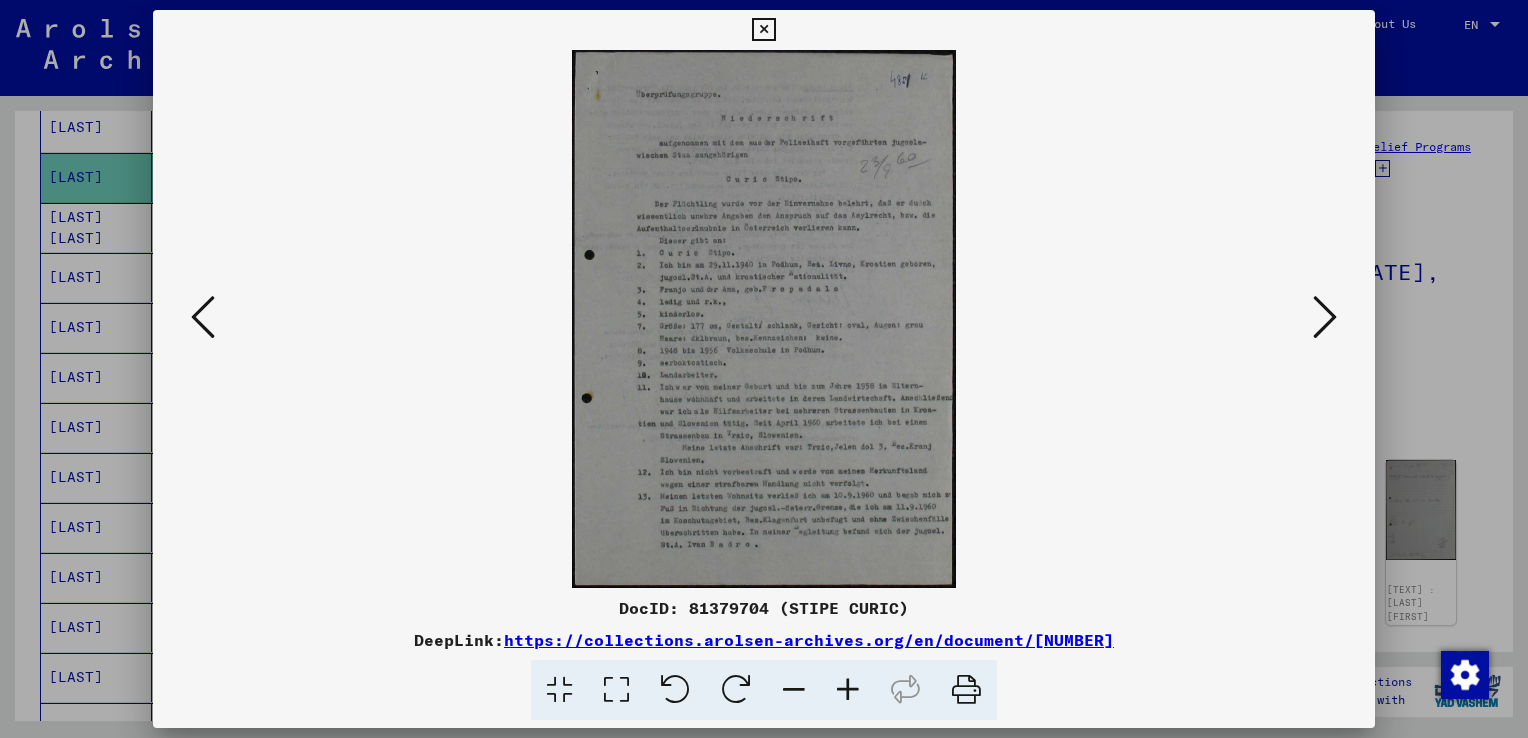 click at bounding box center [1325, 317] 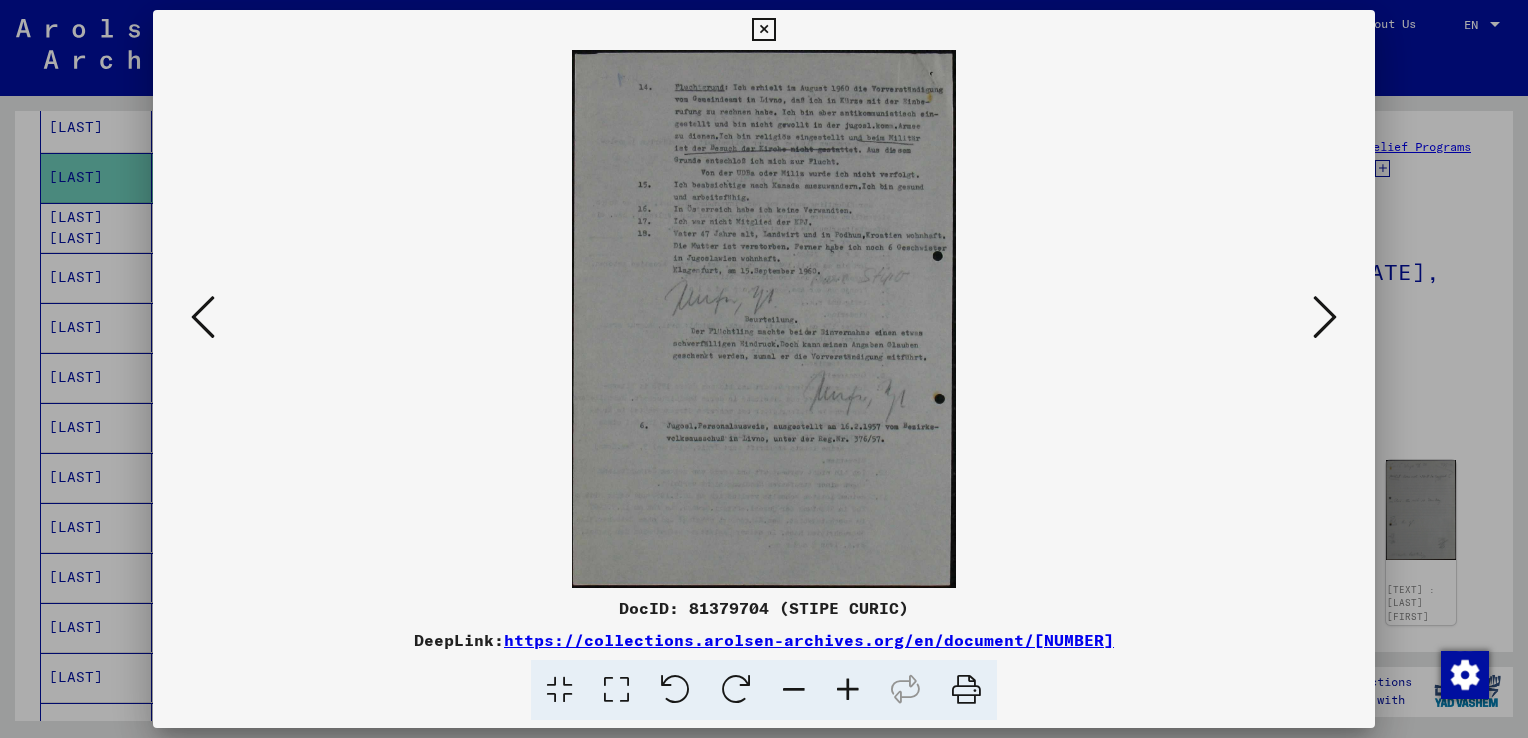 click at bounding box center [1325, 317] 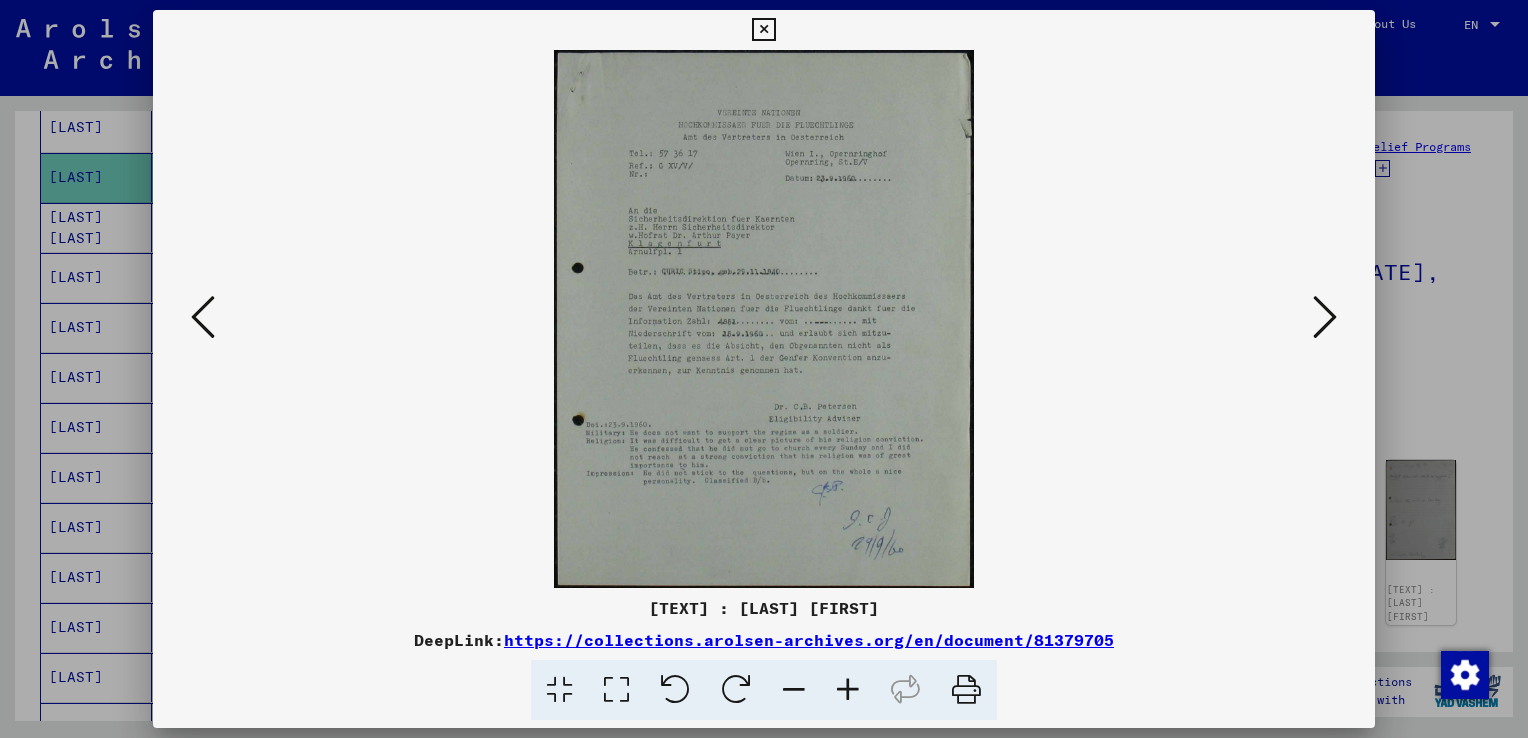 click at bounding box center [1325, 317] 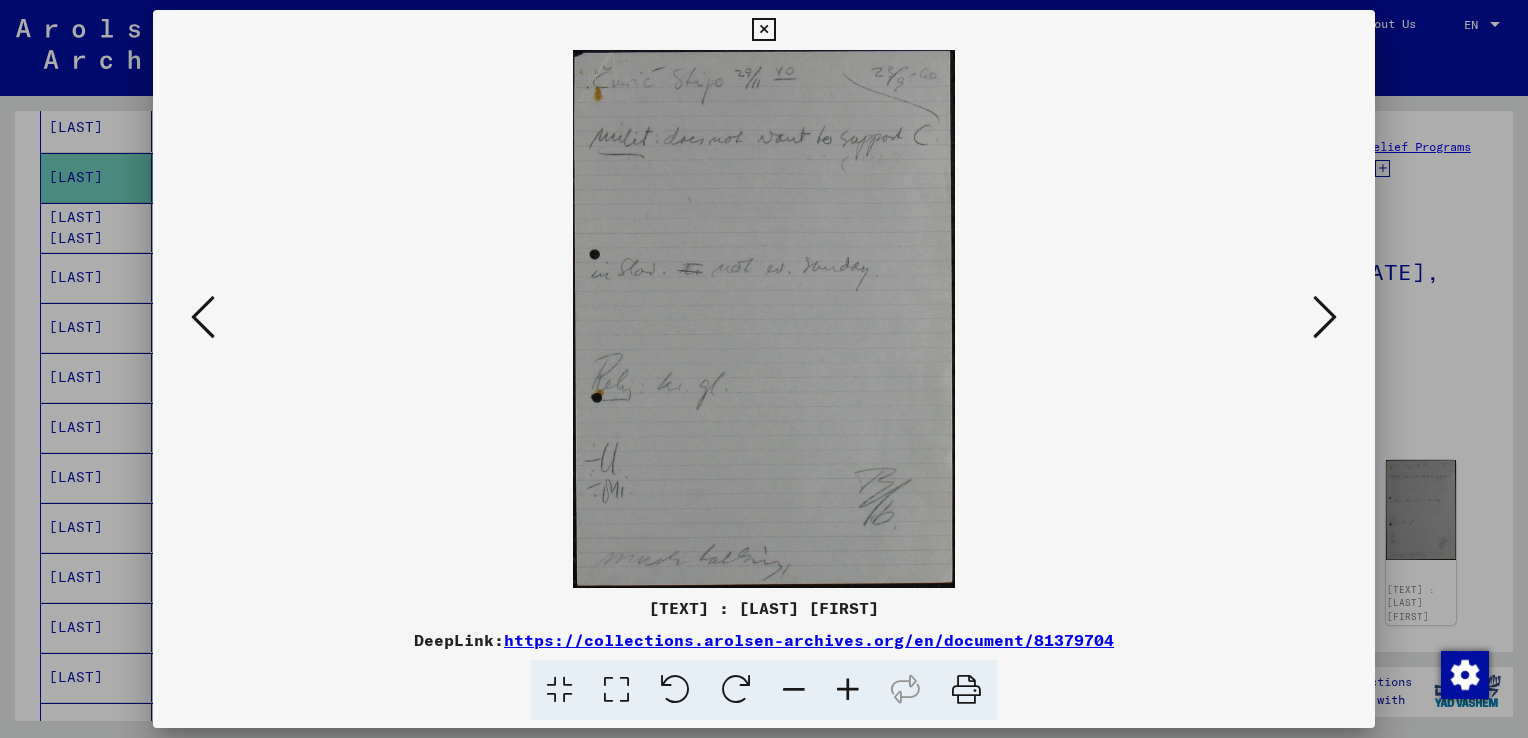click at bounding box center [1325, 317] 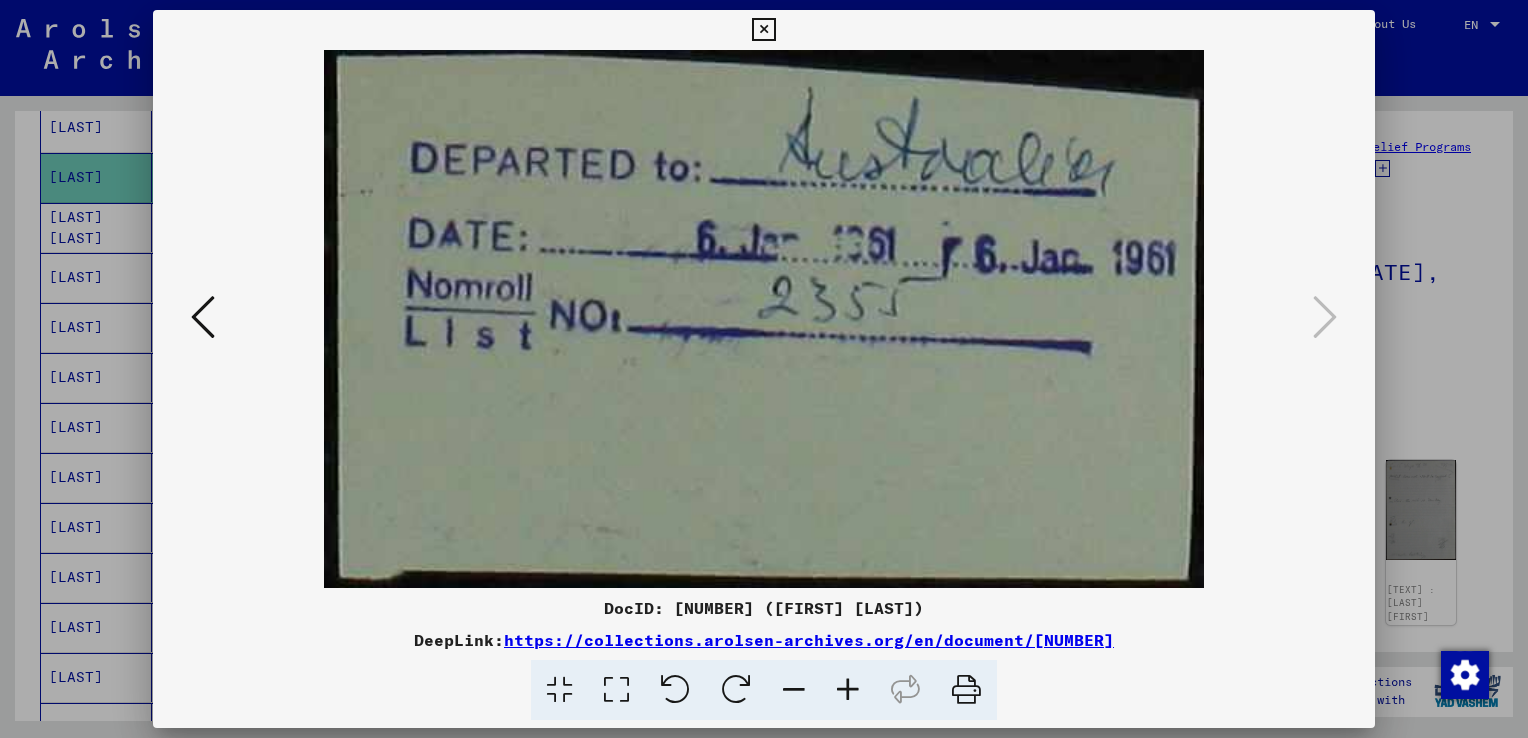 click at bounding box center (764, 369) 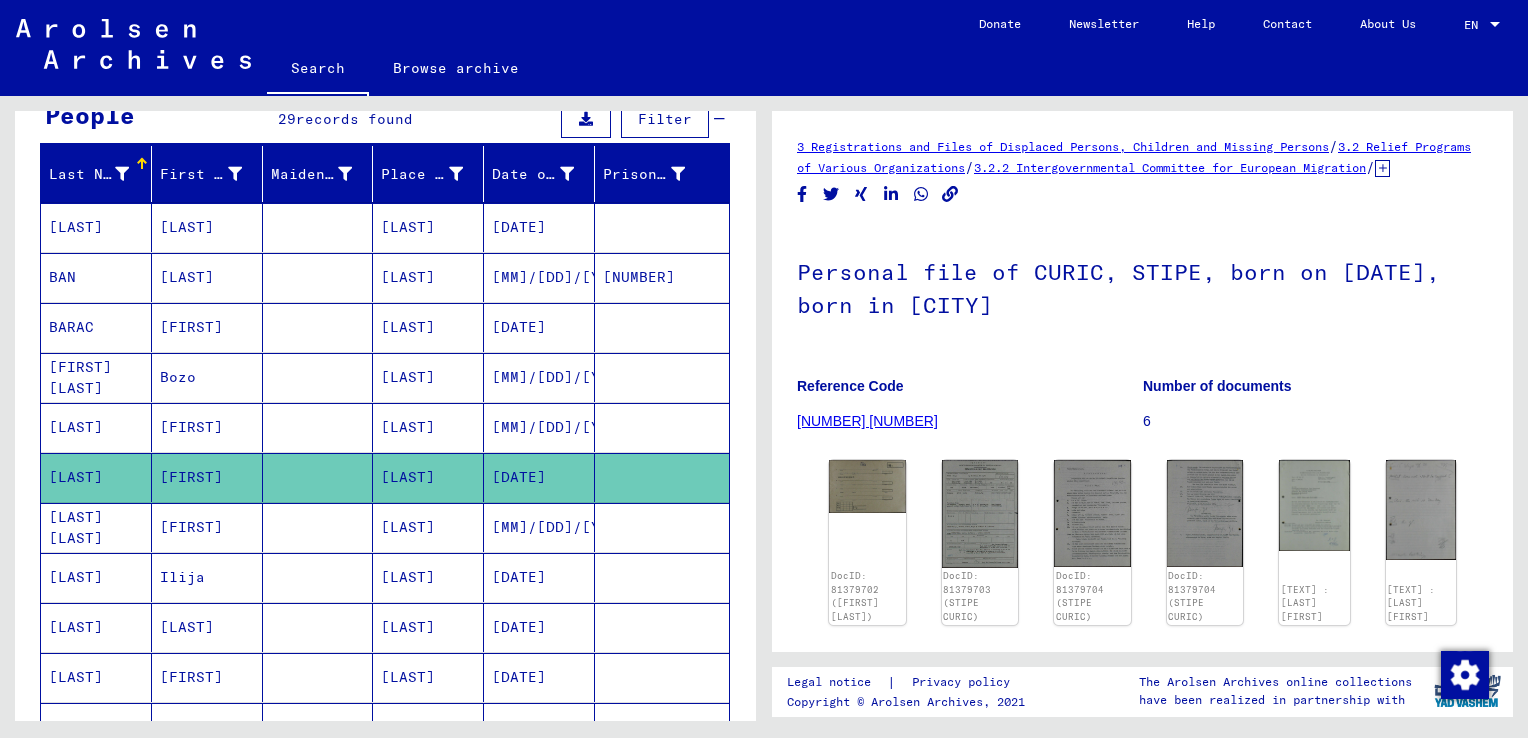 scroll, scrollTop: 0, scrollLeft: 0, axis: both 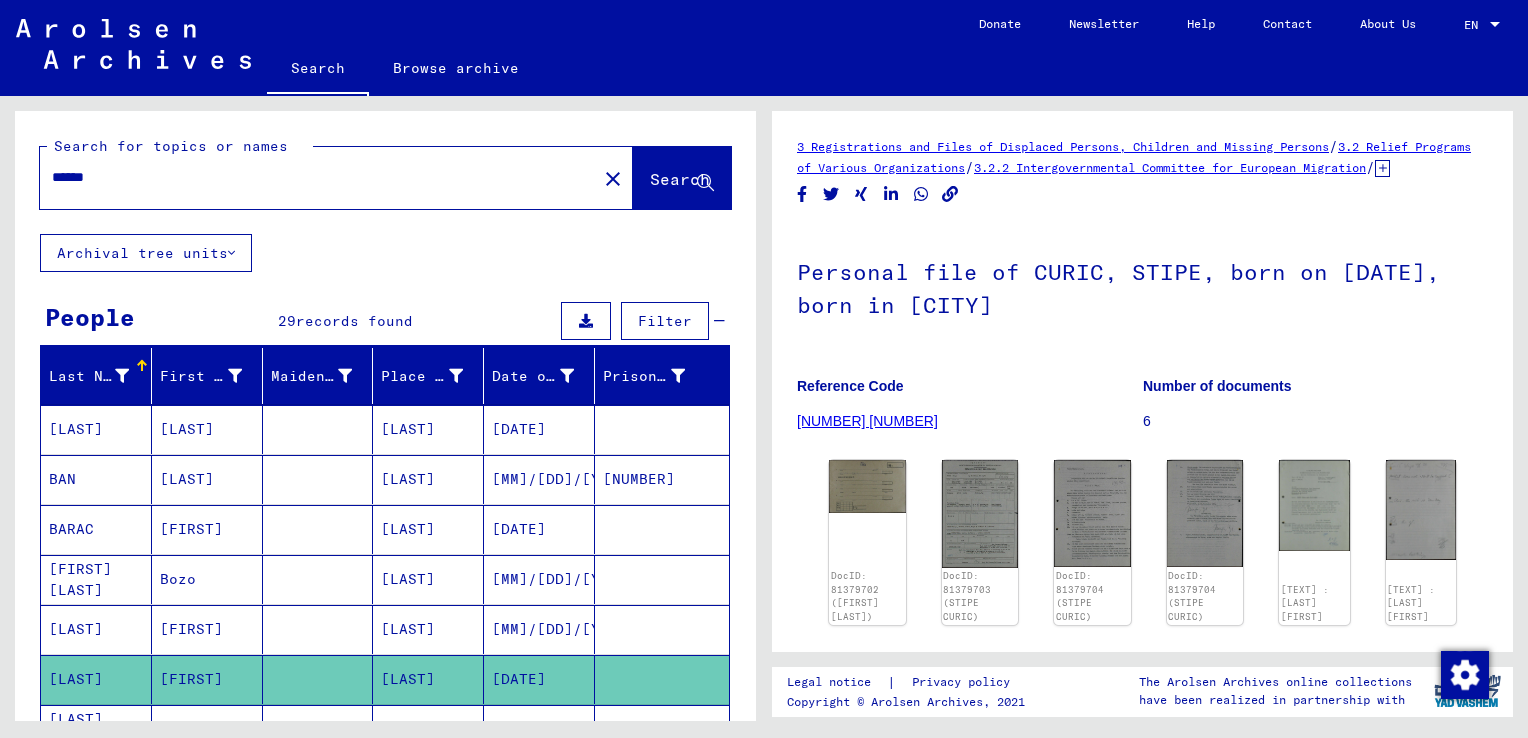 drag, startPoint x: 124, startPoint y: 181, endPoint x: -4, endPoint y: 182, distance: 128.0039 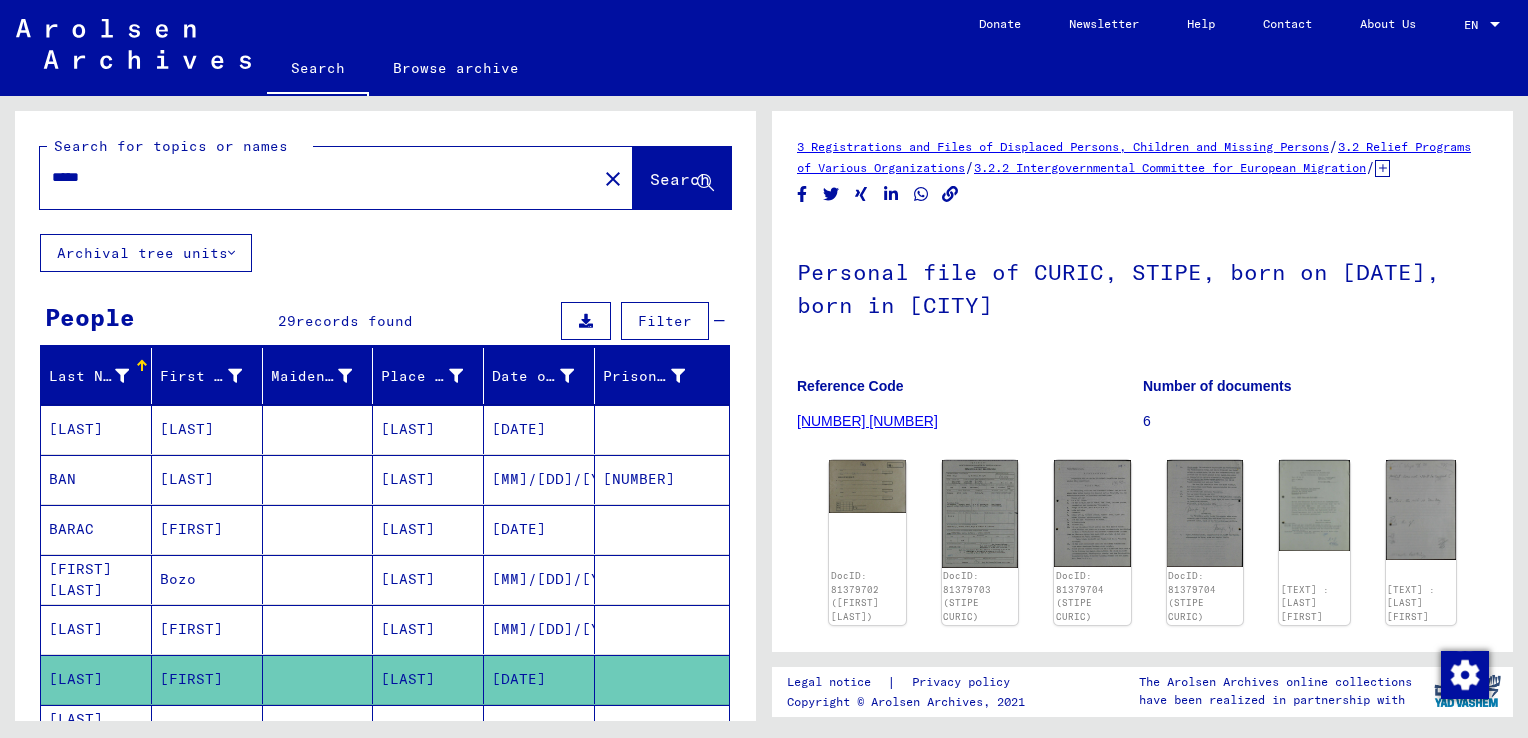 type on "*****" 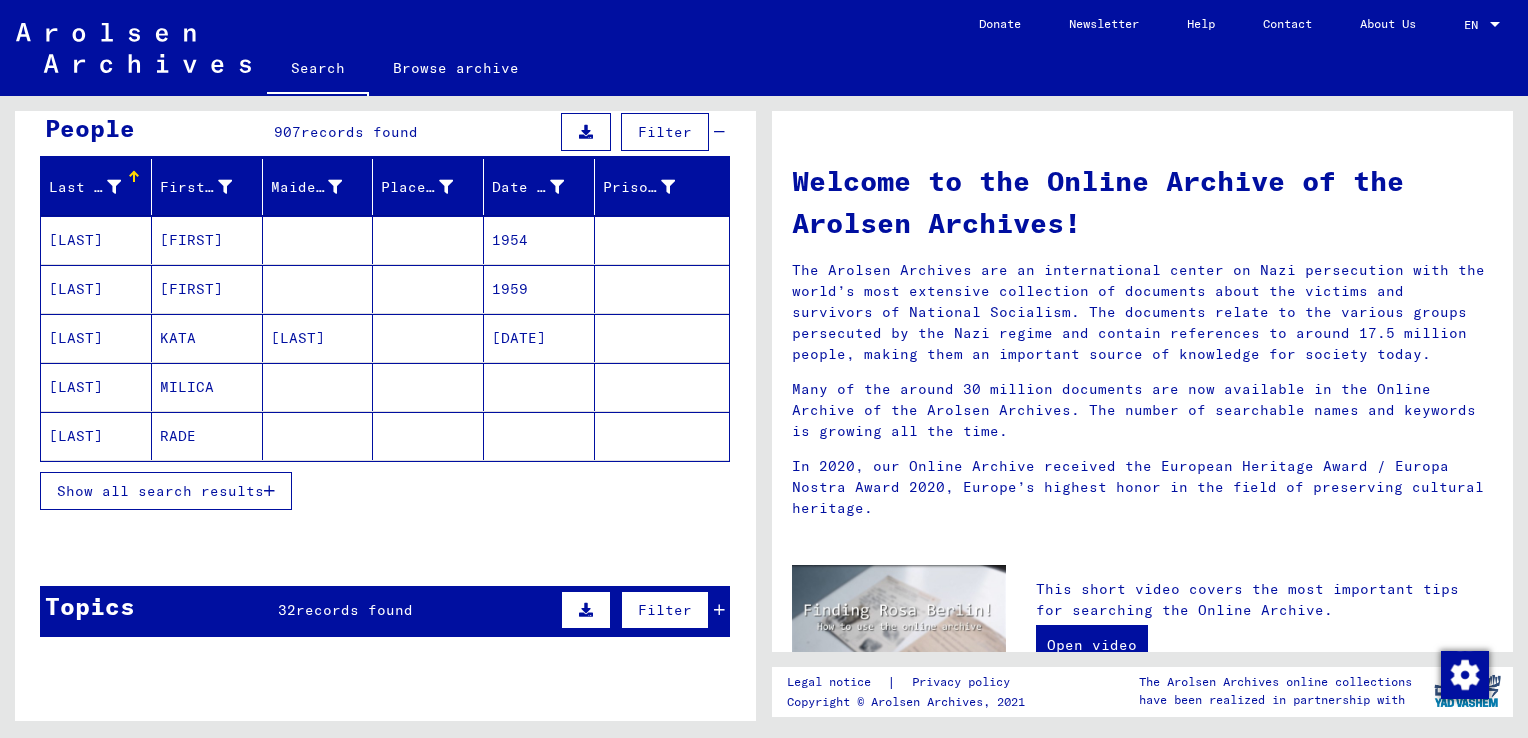 scroll, scrollTop: 200, scrollLeft: 0, axis: vertical 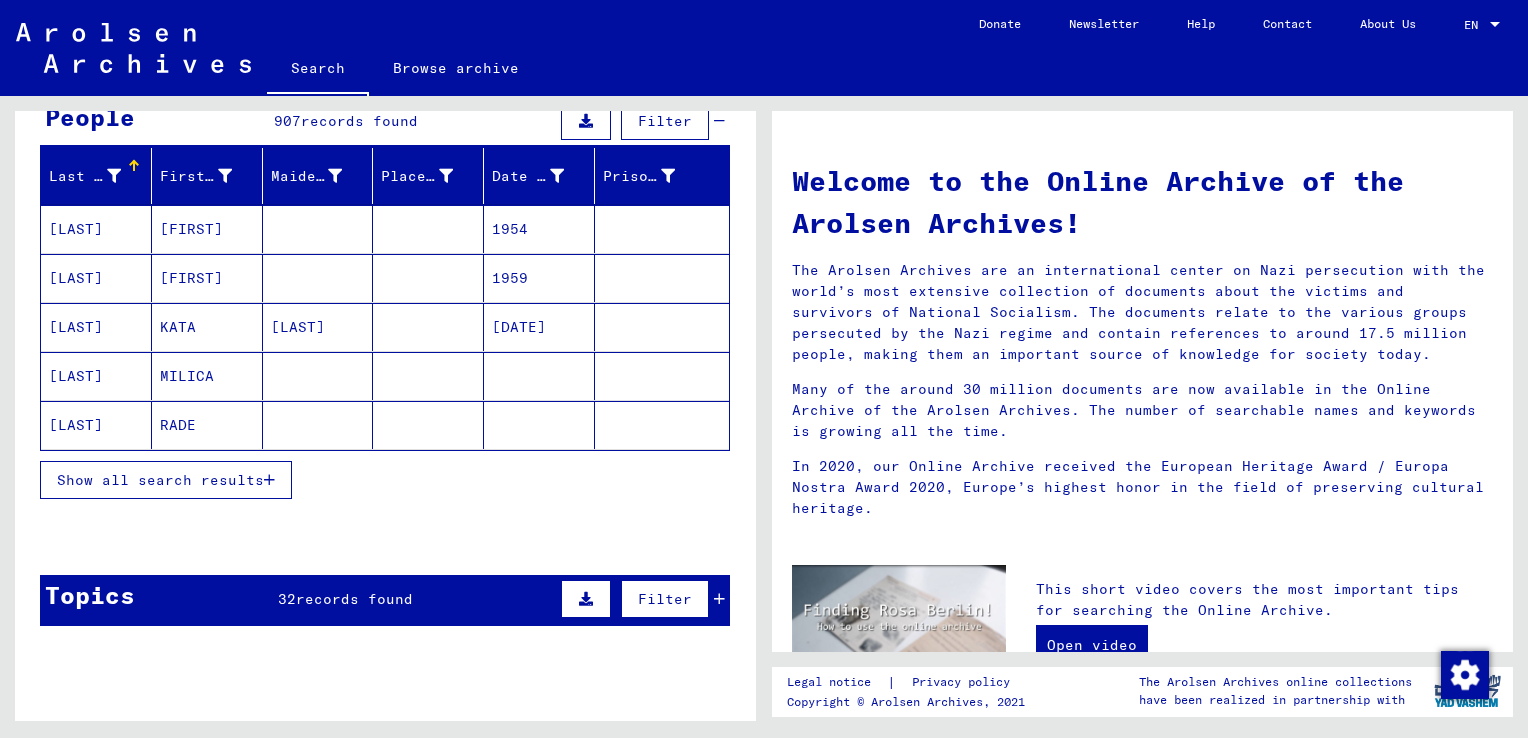 click on "Show all search results" at bounding box center [160, 480] 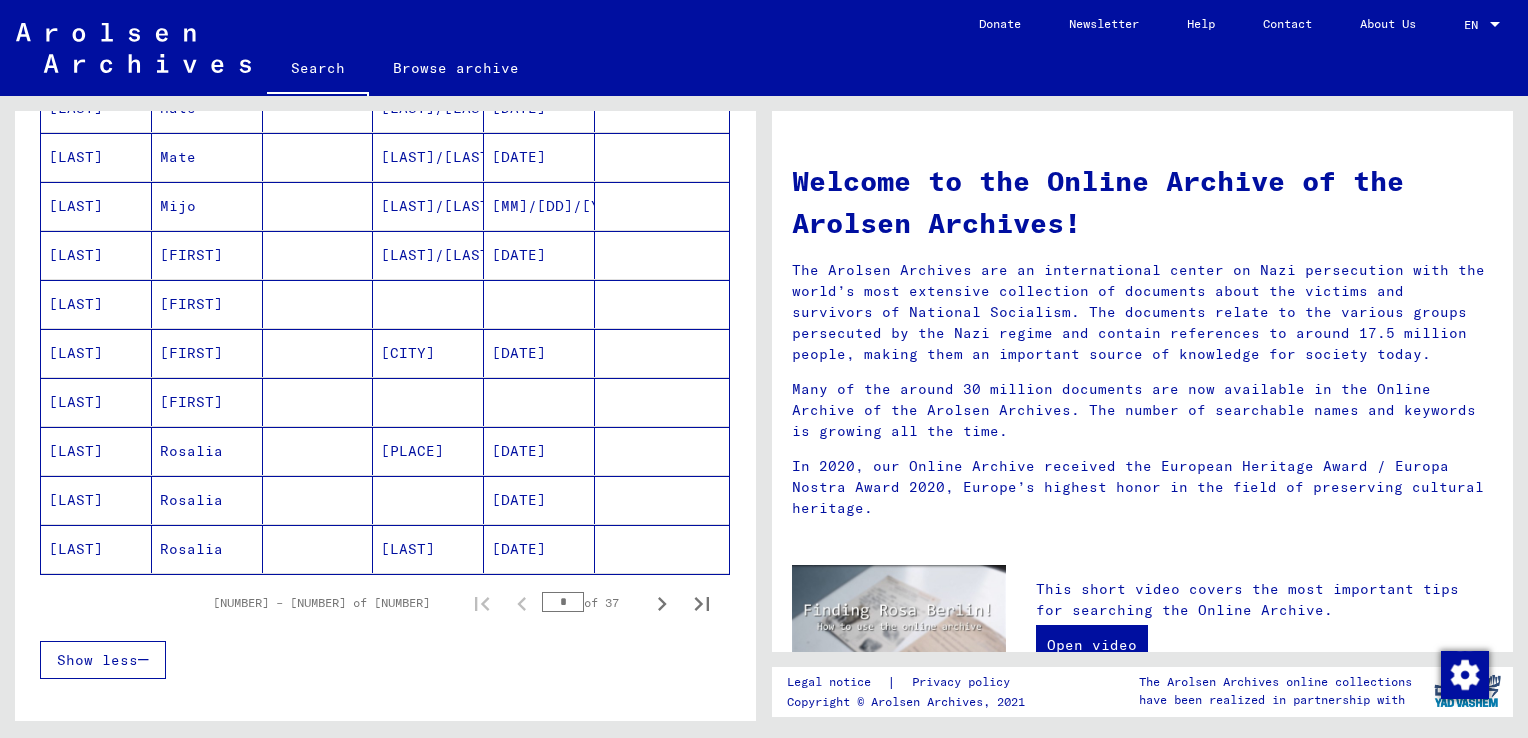 scroll, scrollTop: 1200, scrollLeft: 0, axis: vertical 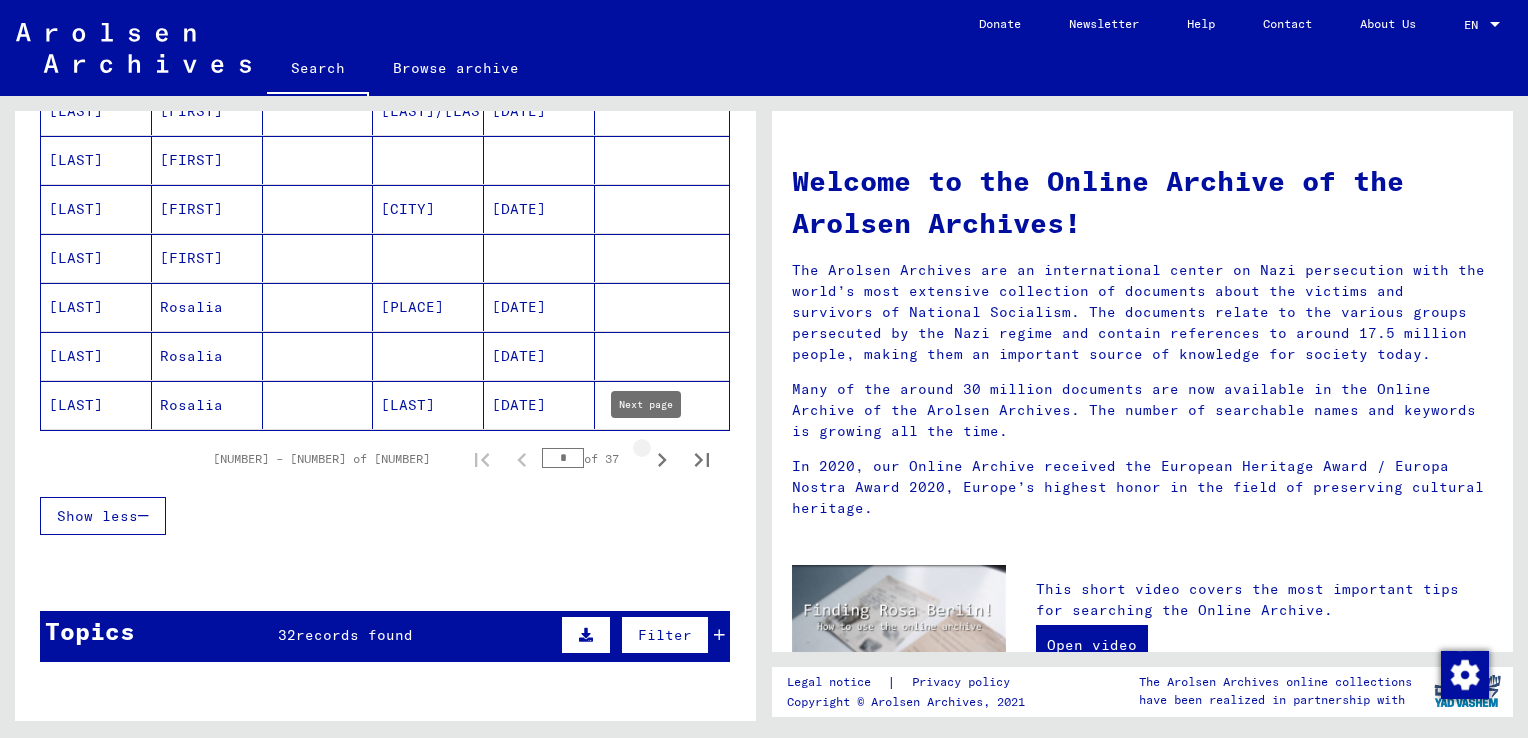 click 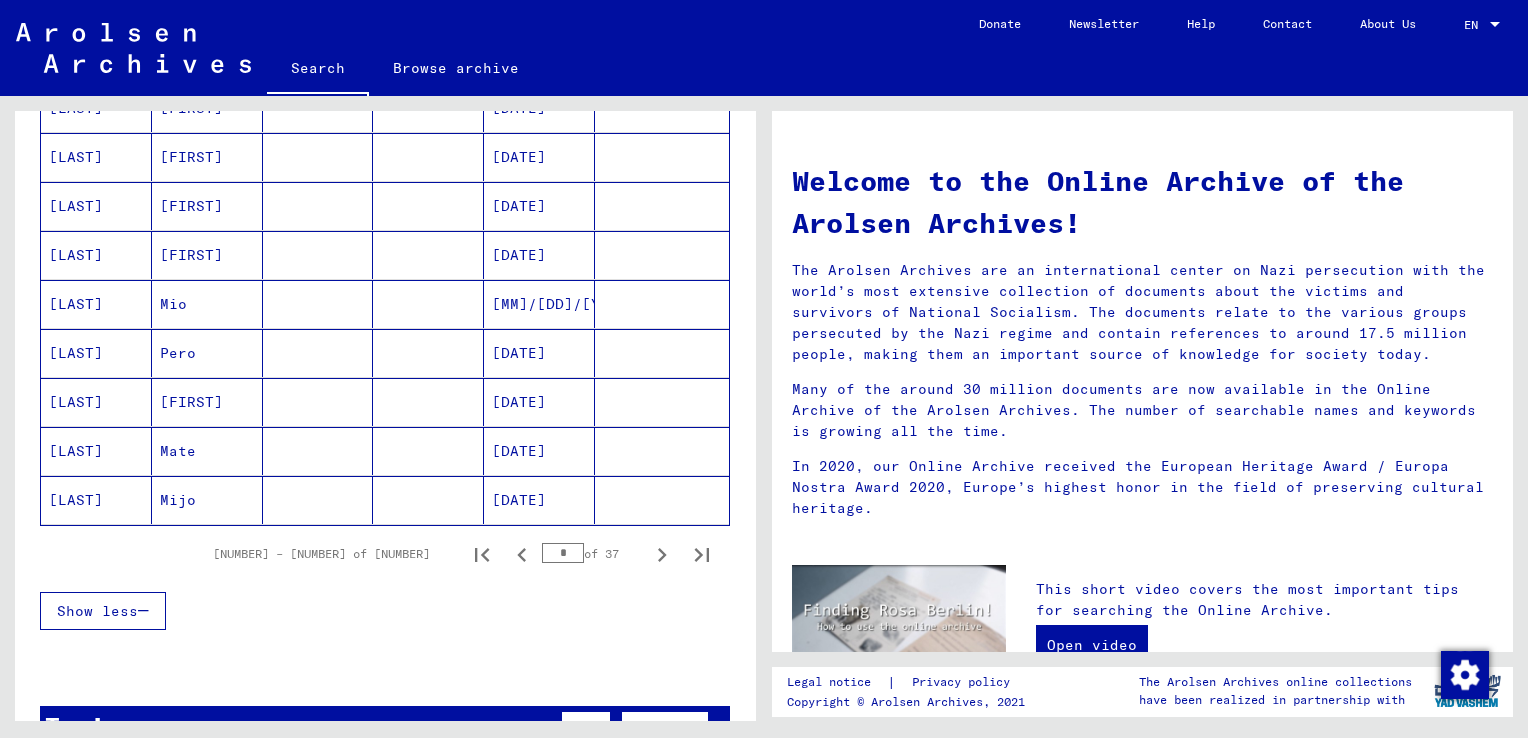 scroll, scrollTop: 1300, scrollLeft: 0, axis: vertical 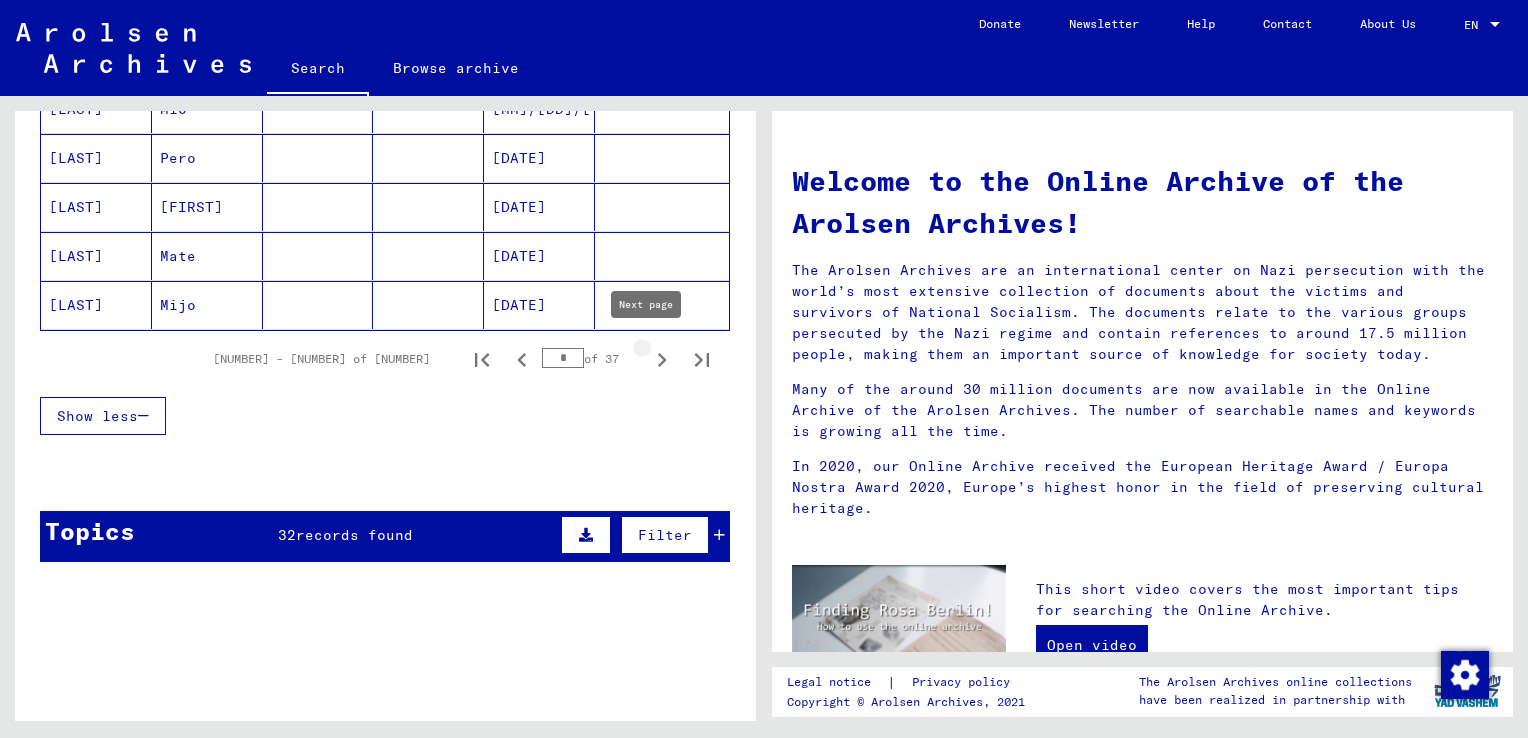 click 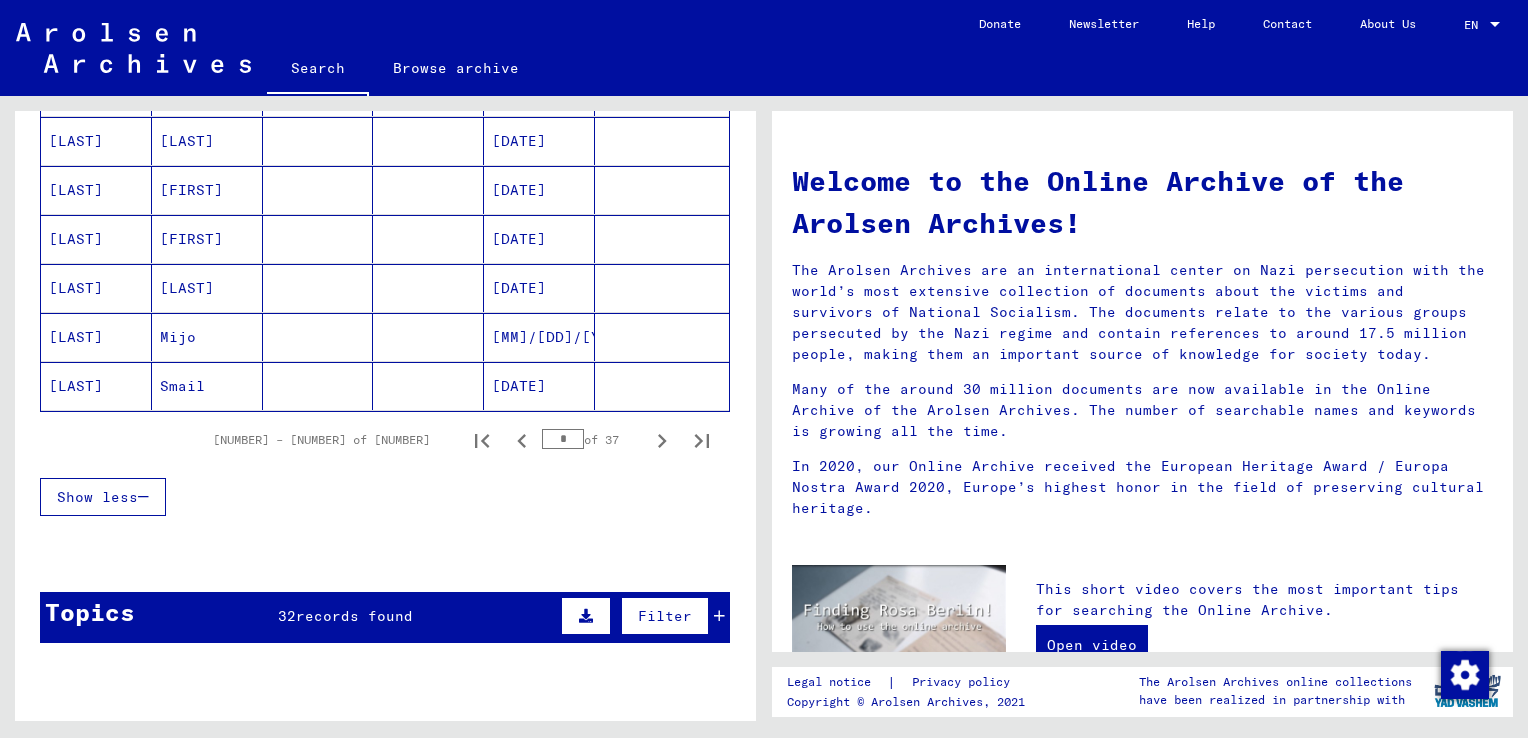 scroll, scrollTop: 1200, scrollLeft: 0, axis: vertical 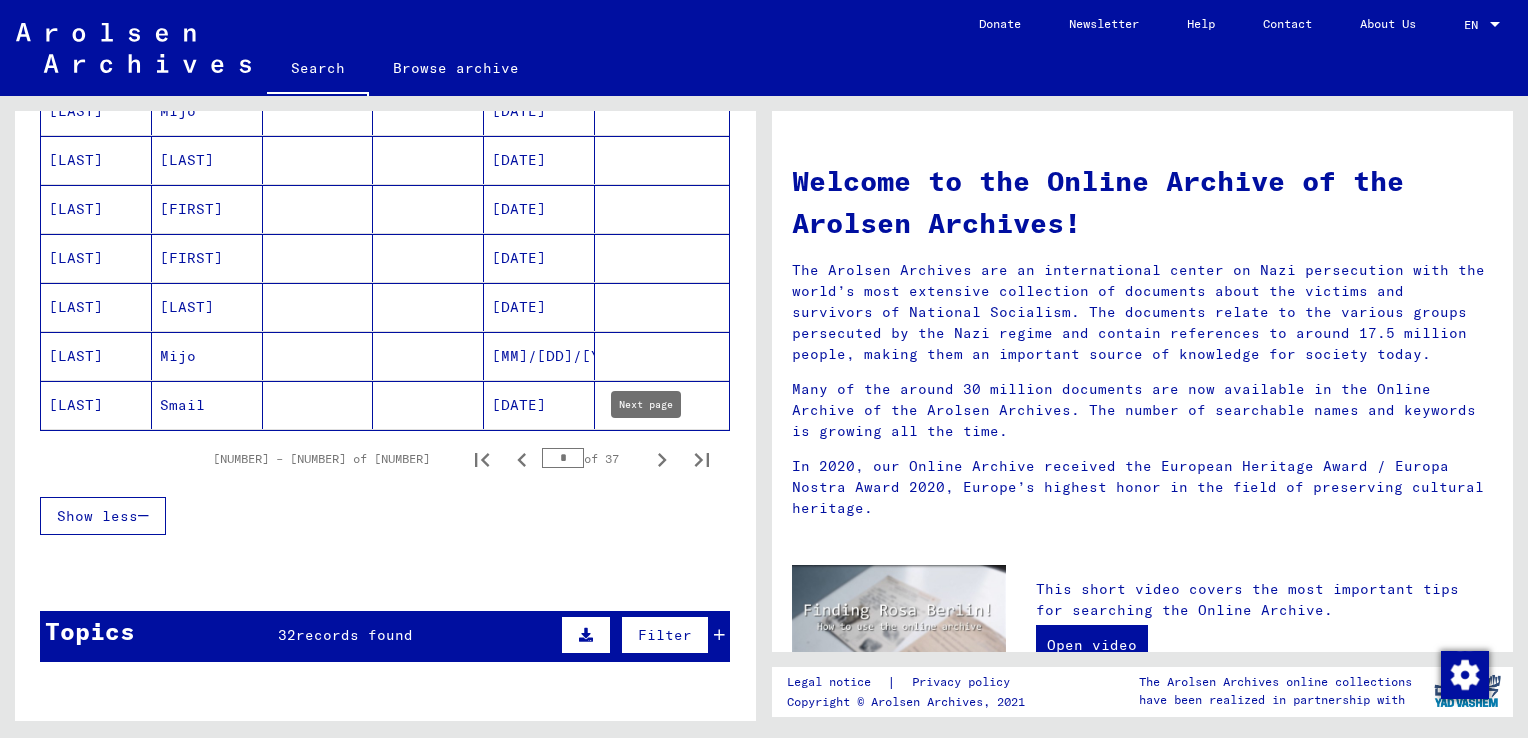 click 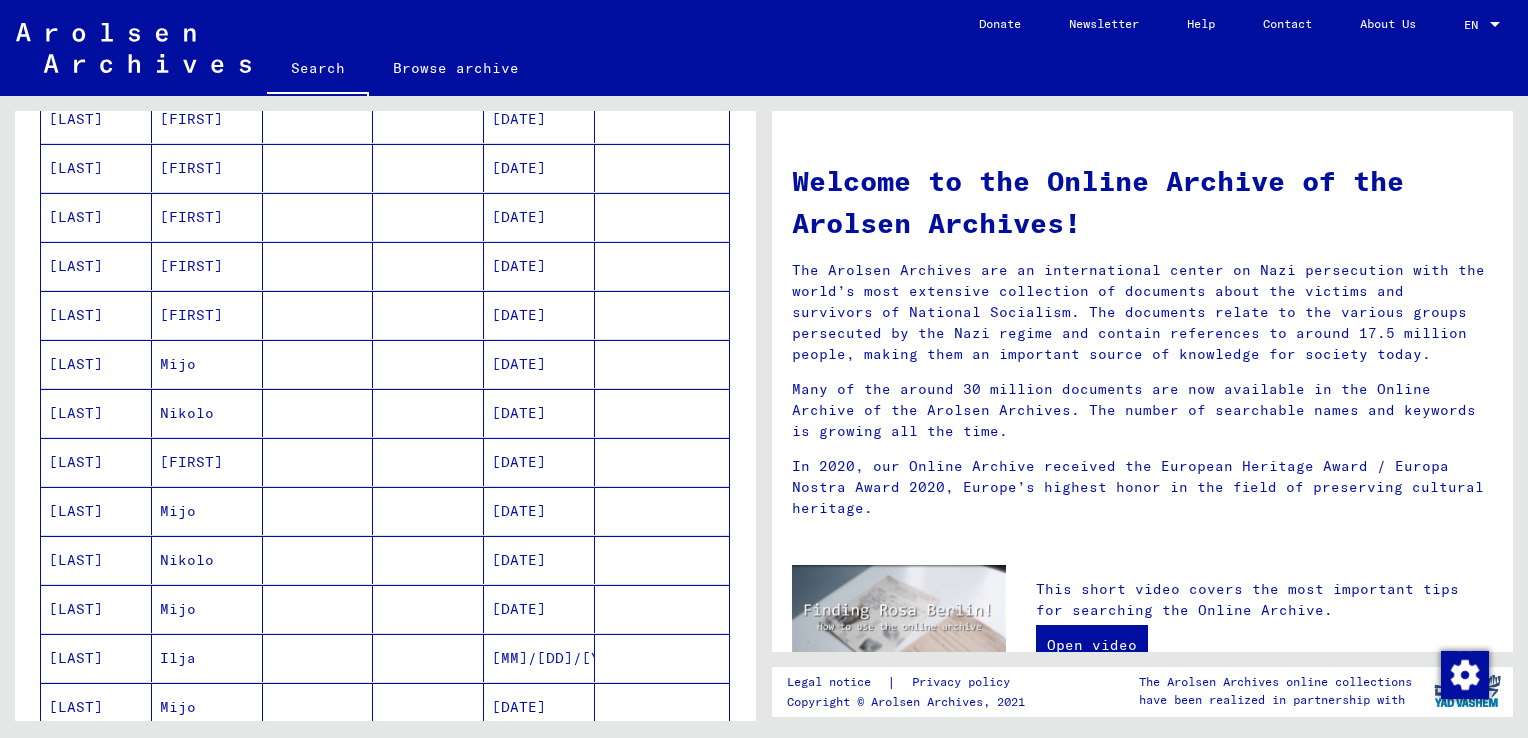 scroll, scrollTop: 1000, scrollLeft: 0, axis: vertical 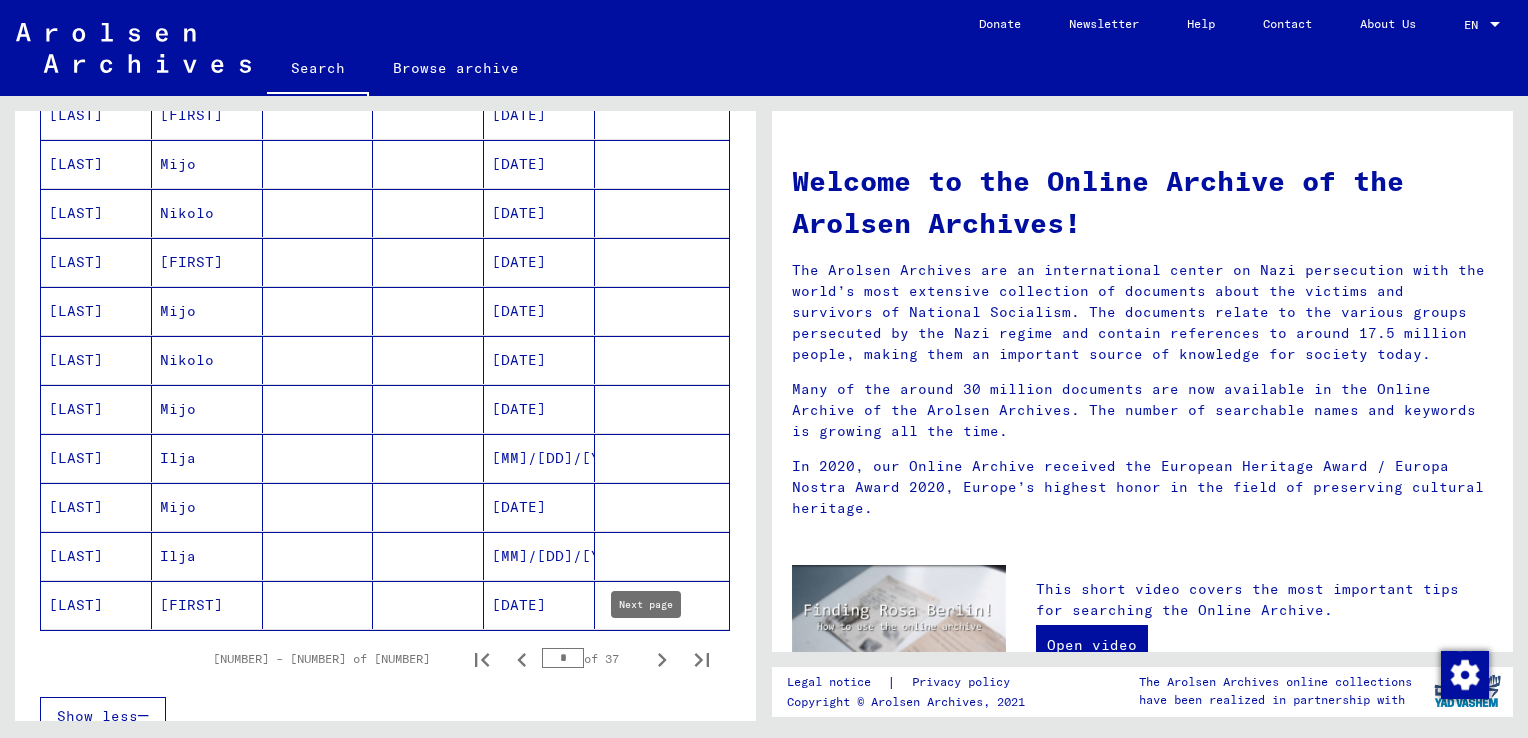 click 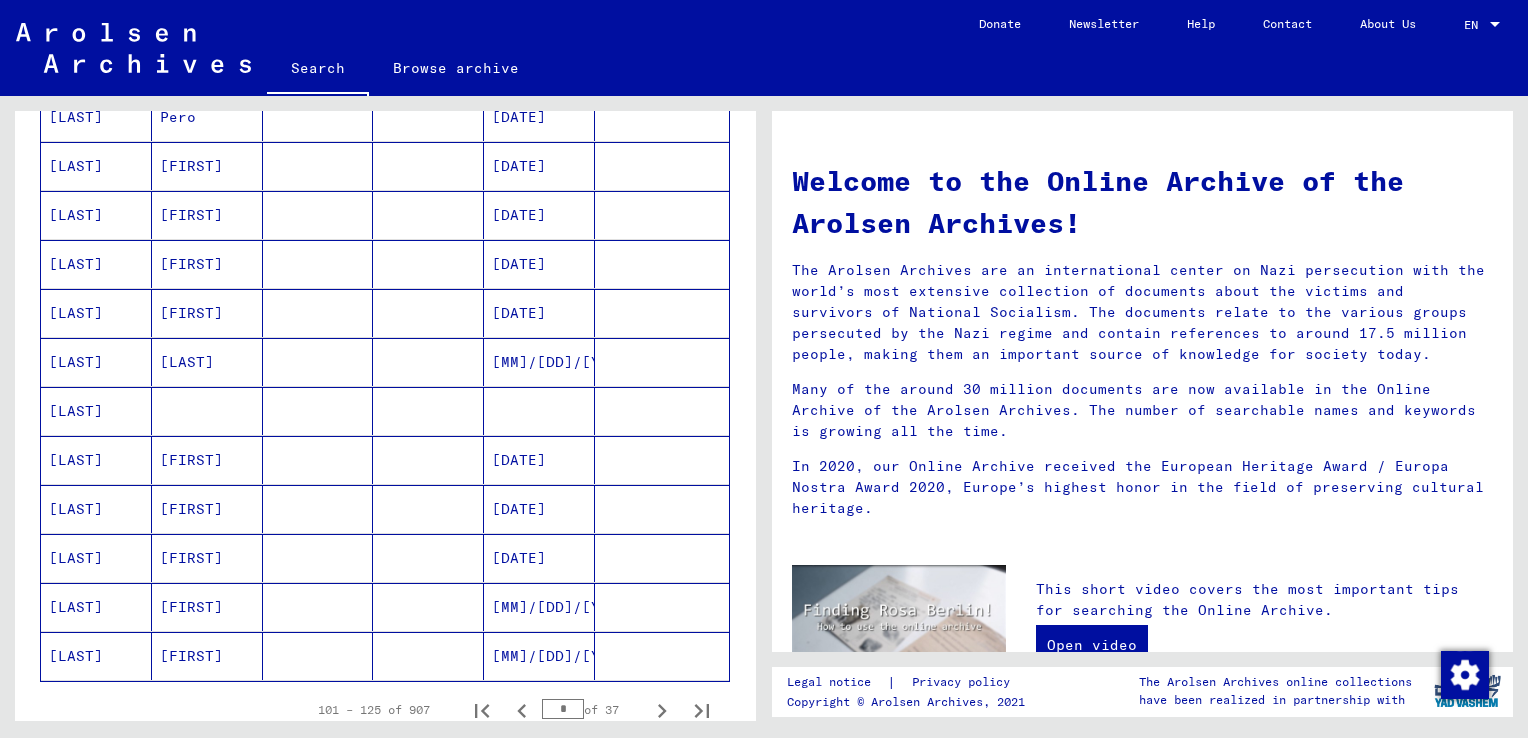 scroll, scrollTop: 1000, scrollLeft: 0, axis: vertical 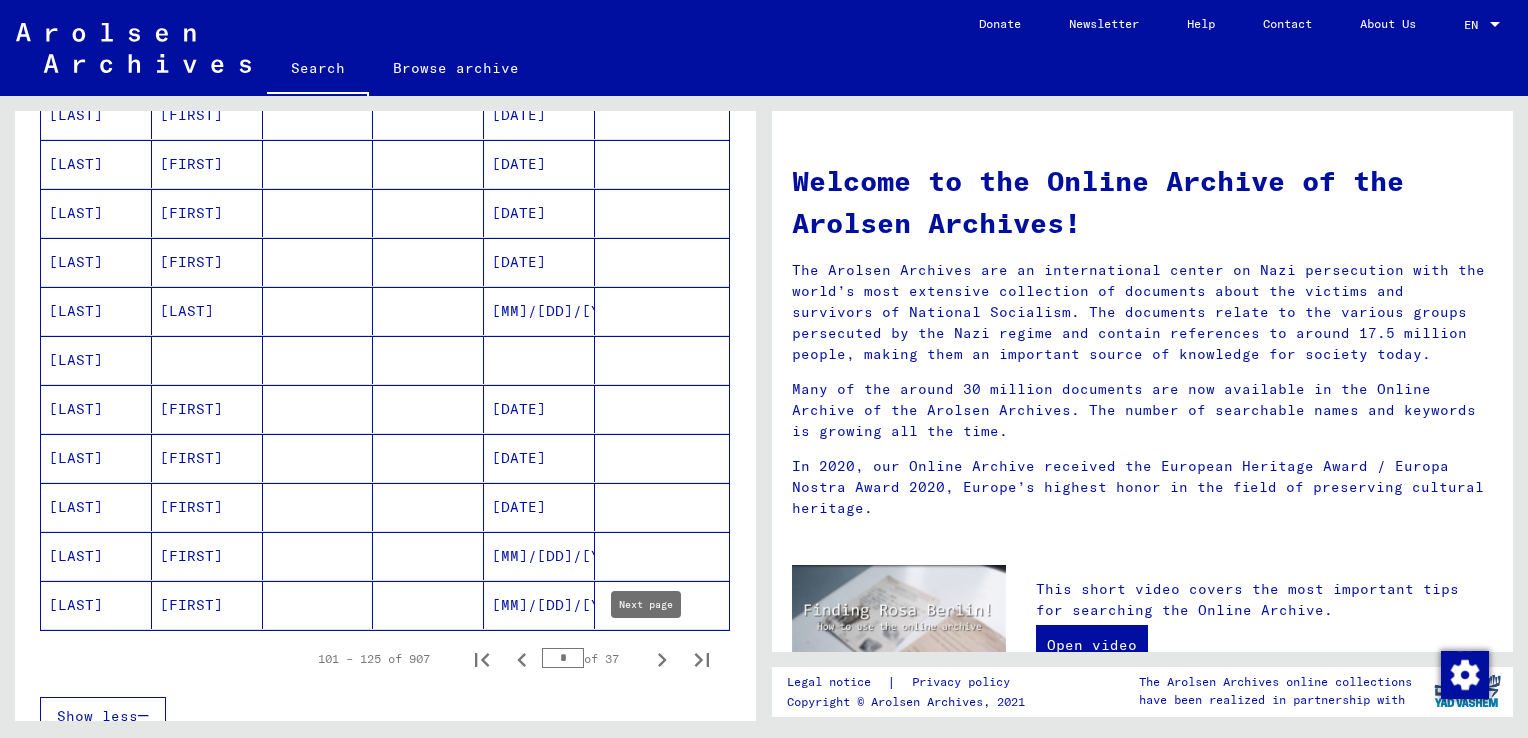 click 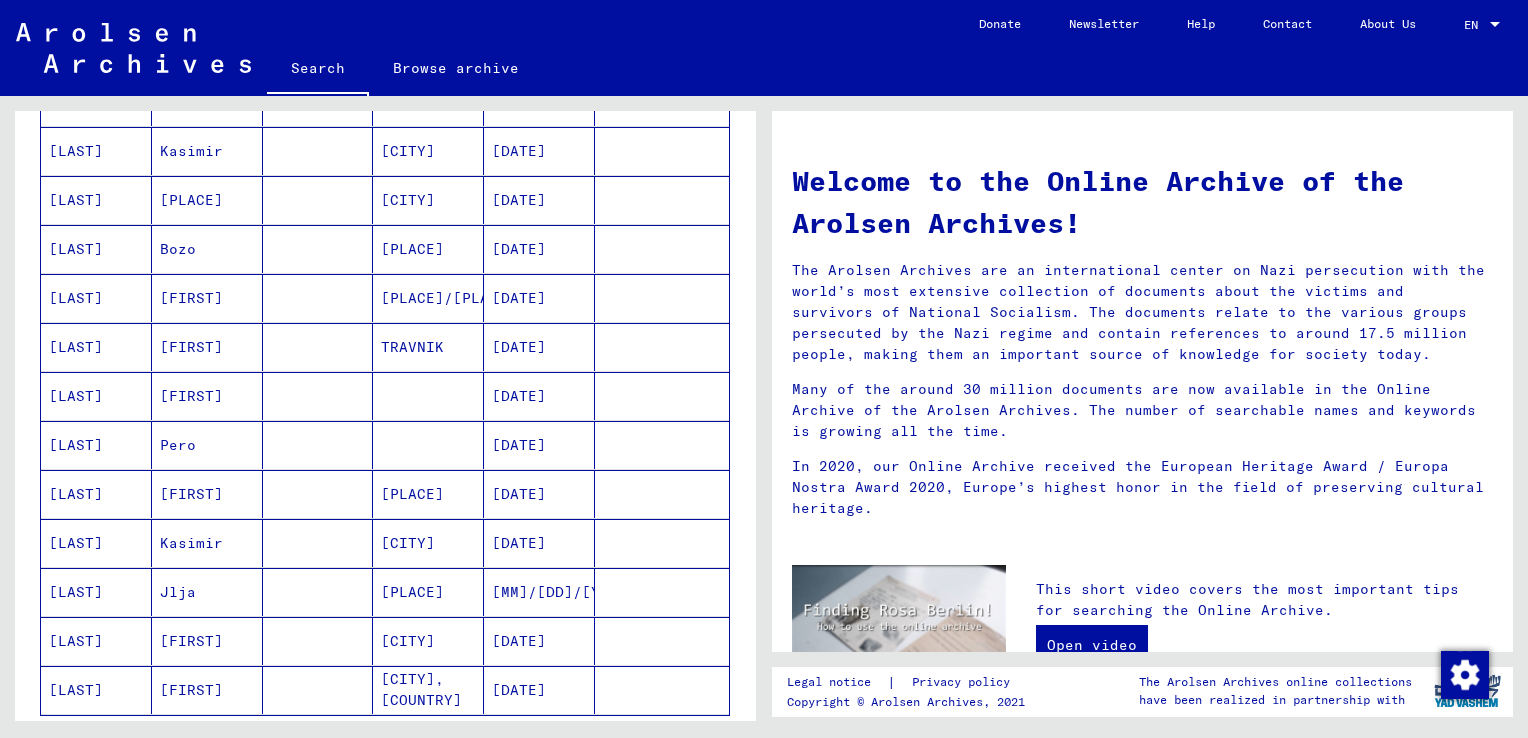 scroll, scrollTop: 1200, scrollLeft: 0, axis: vertical 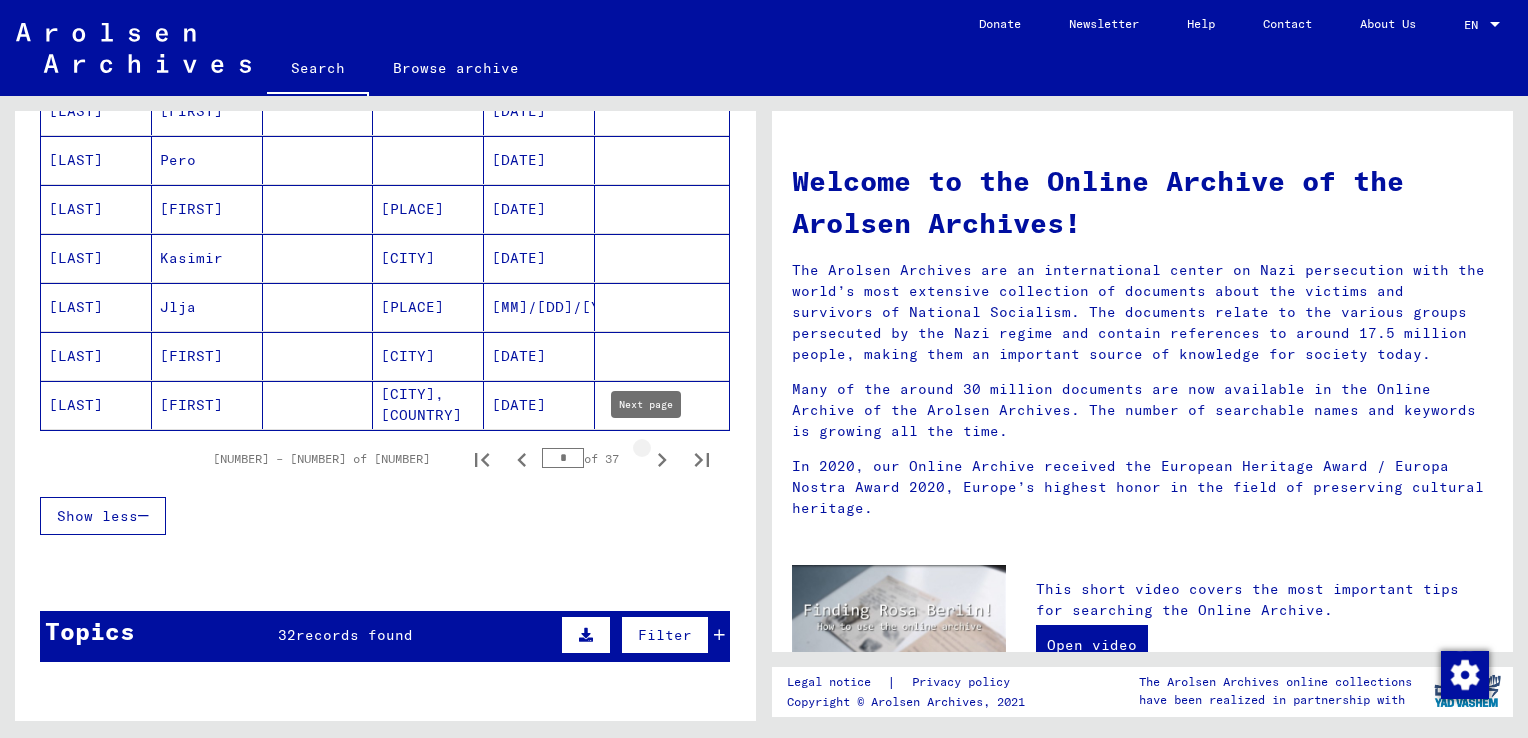 click 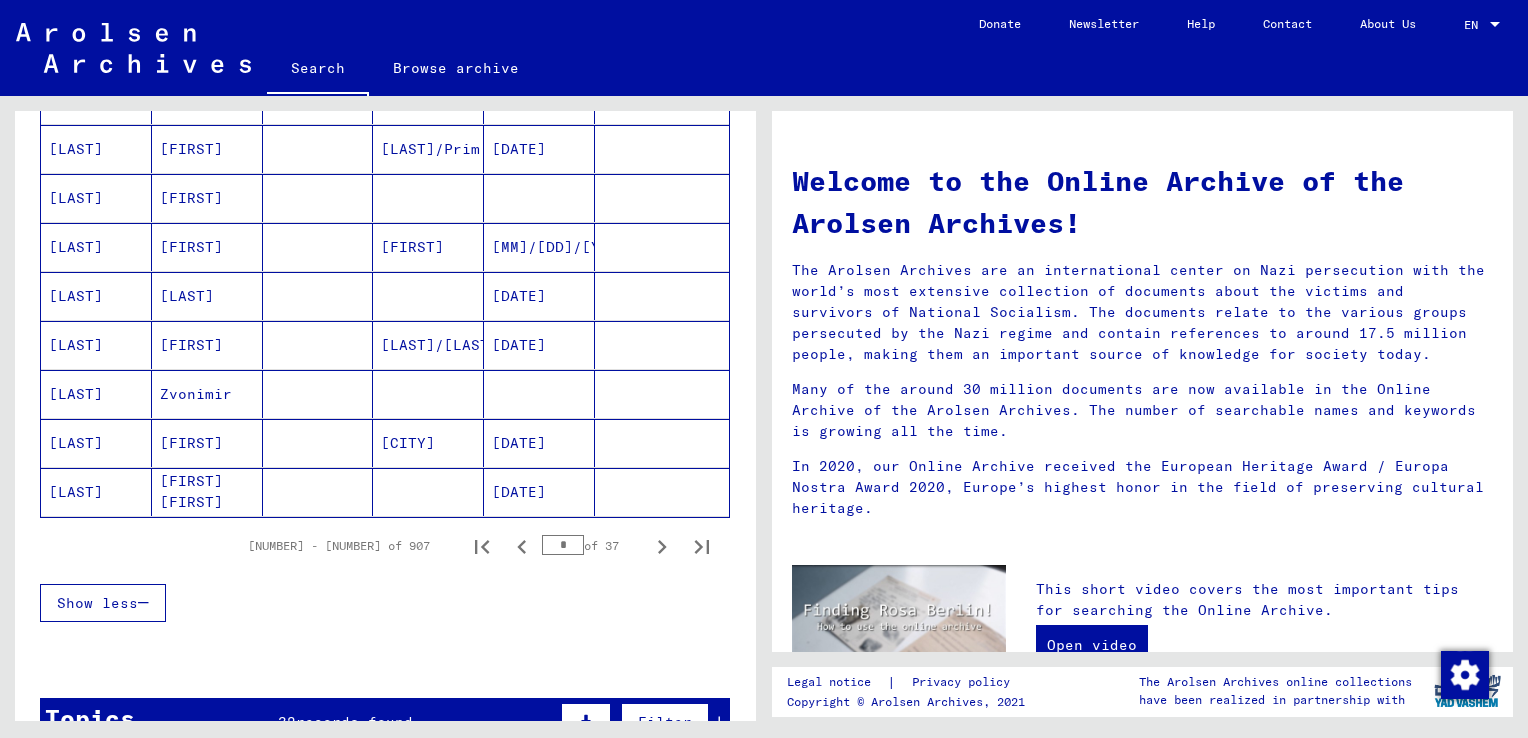 scroll, scrollTop: 1200, scrollLeft: 0, axis: vertical 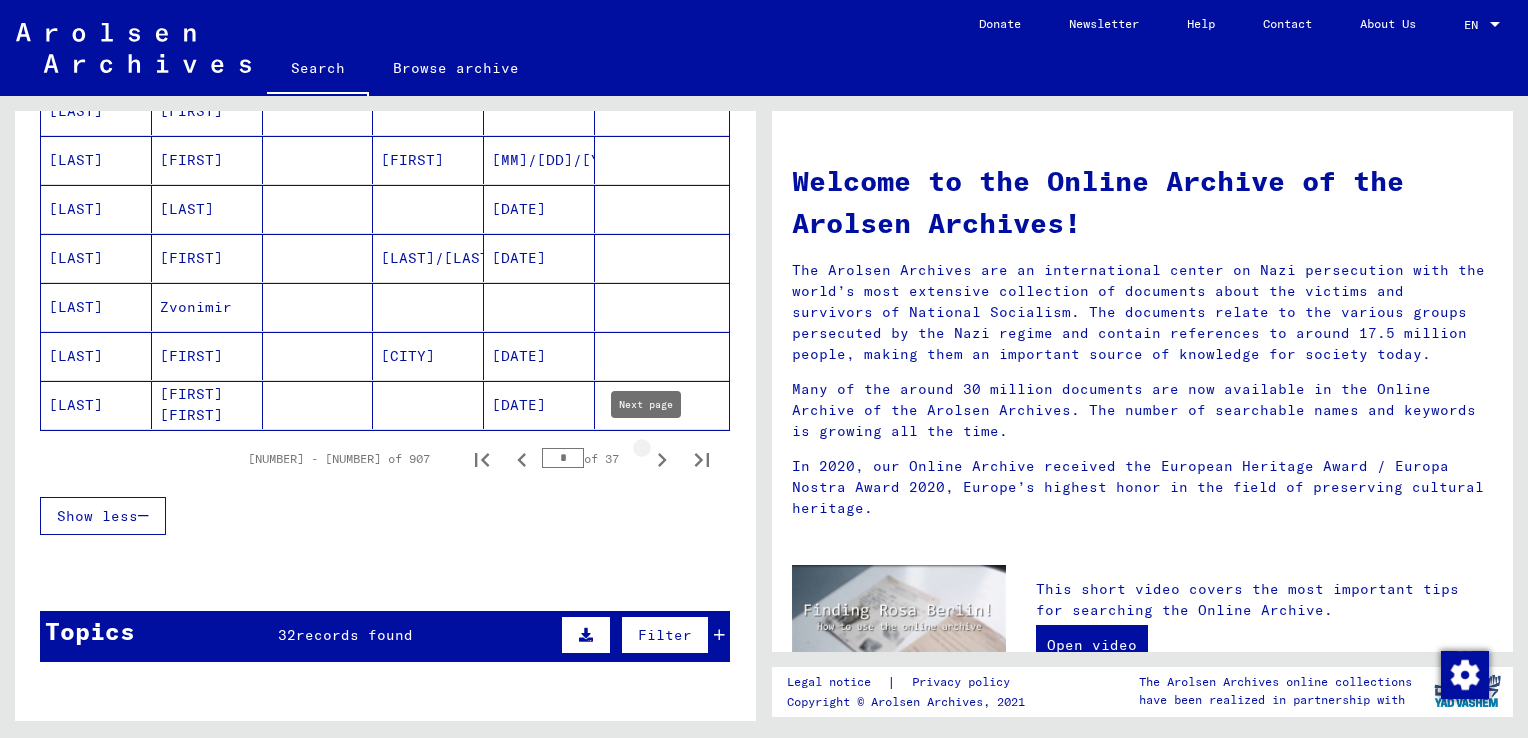 click 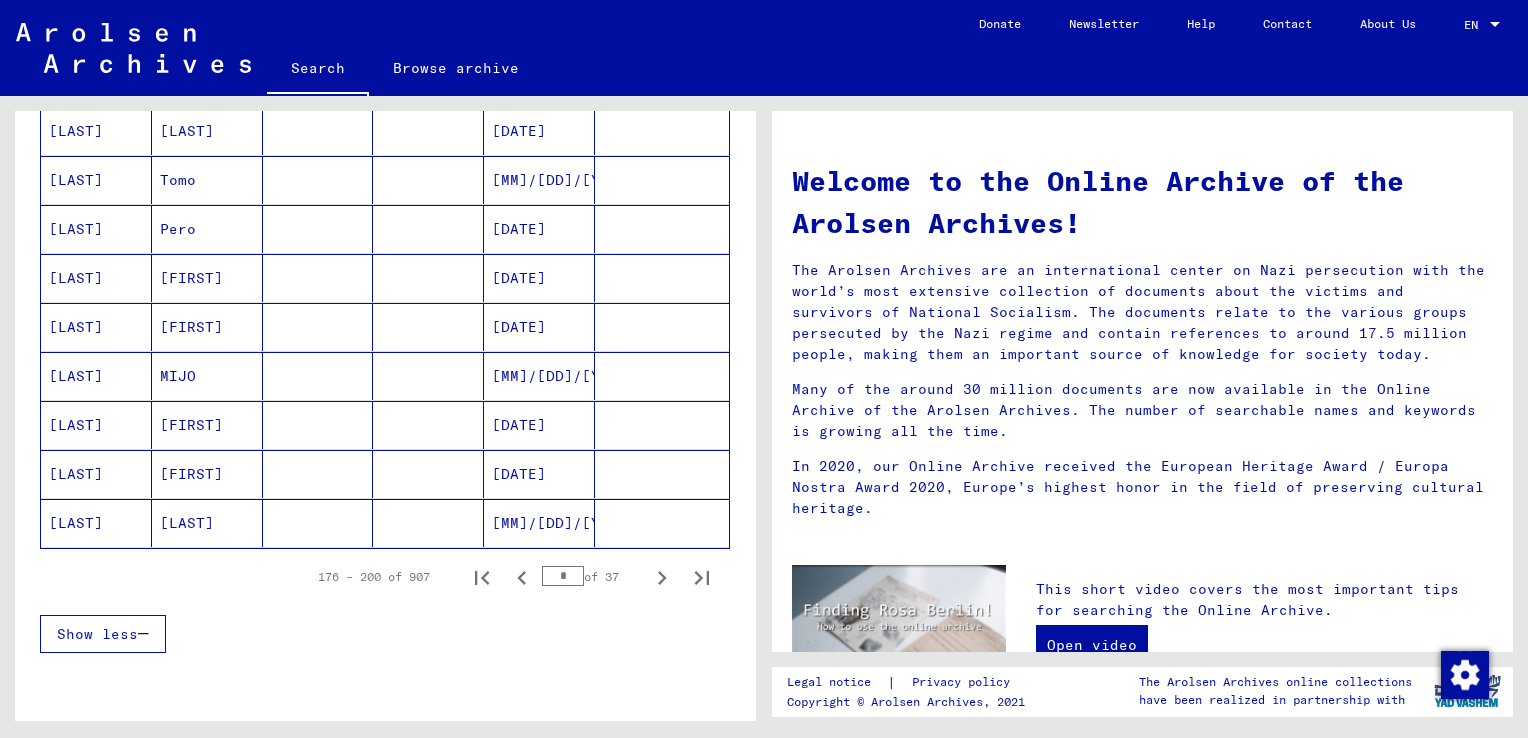 scroll, scrollTop: 1200, scrollLeft: 0, axis: vertical 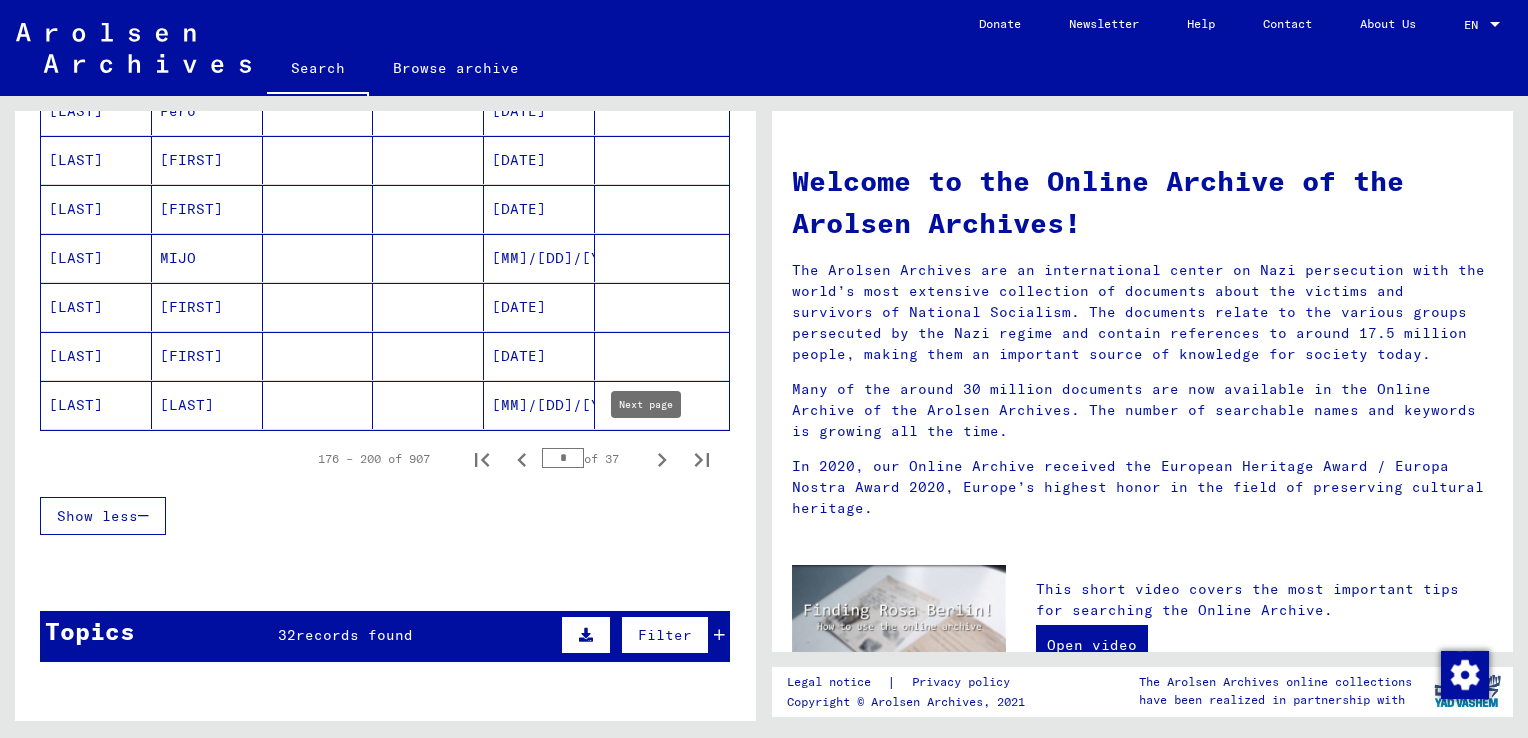 click 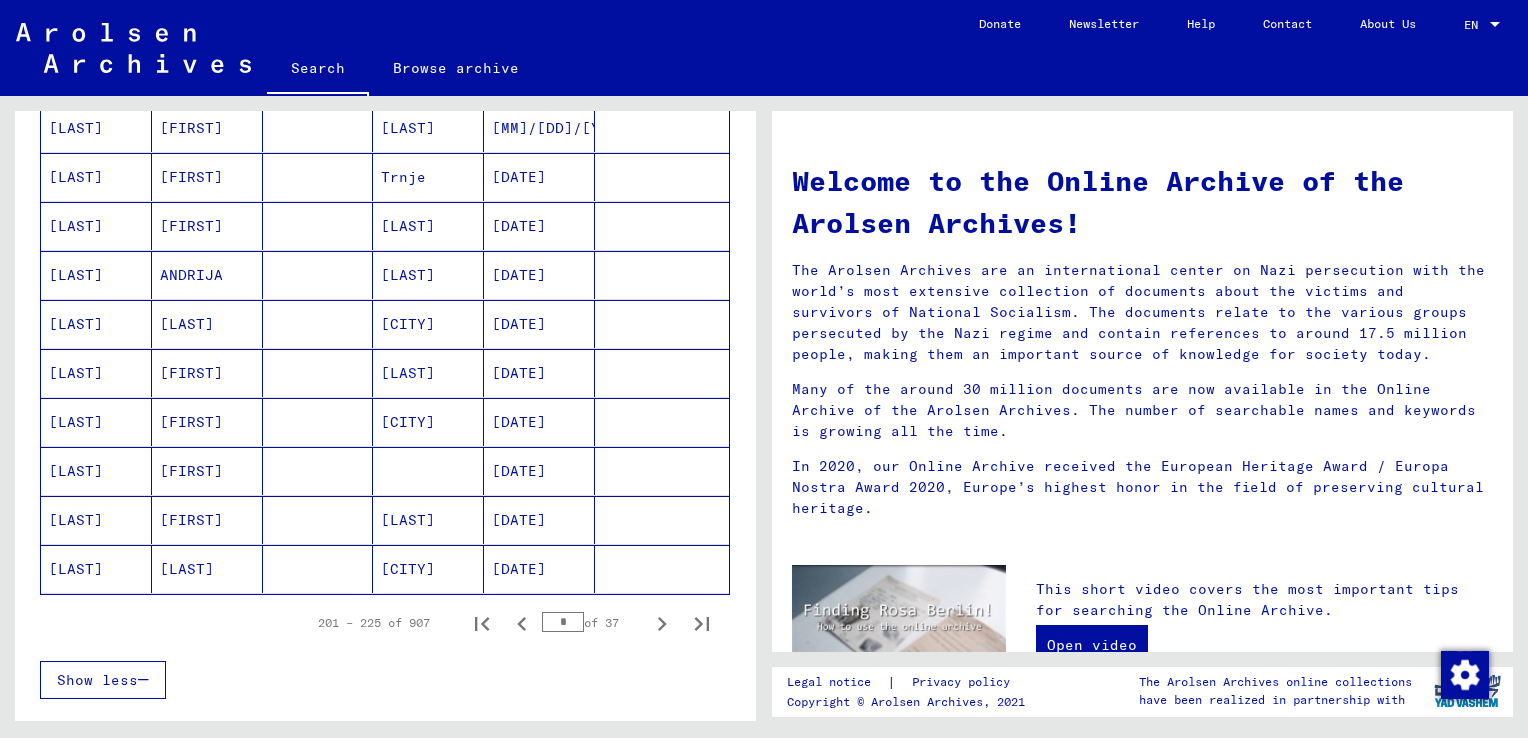 scroll, scrollTop: 1200, scrollLeft: 0, axis: vertical 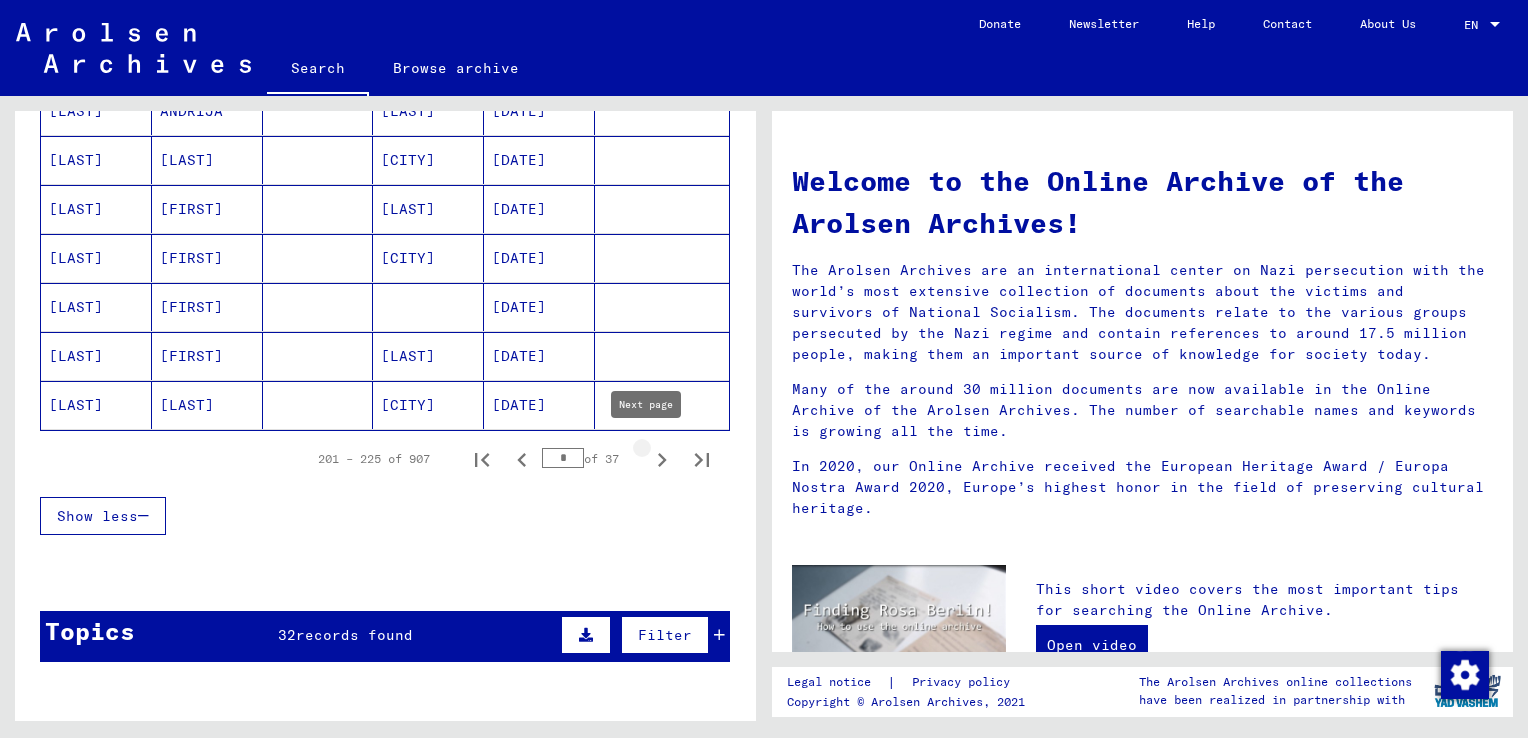 click 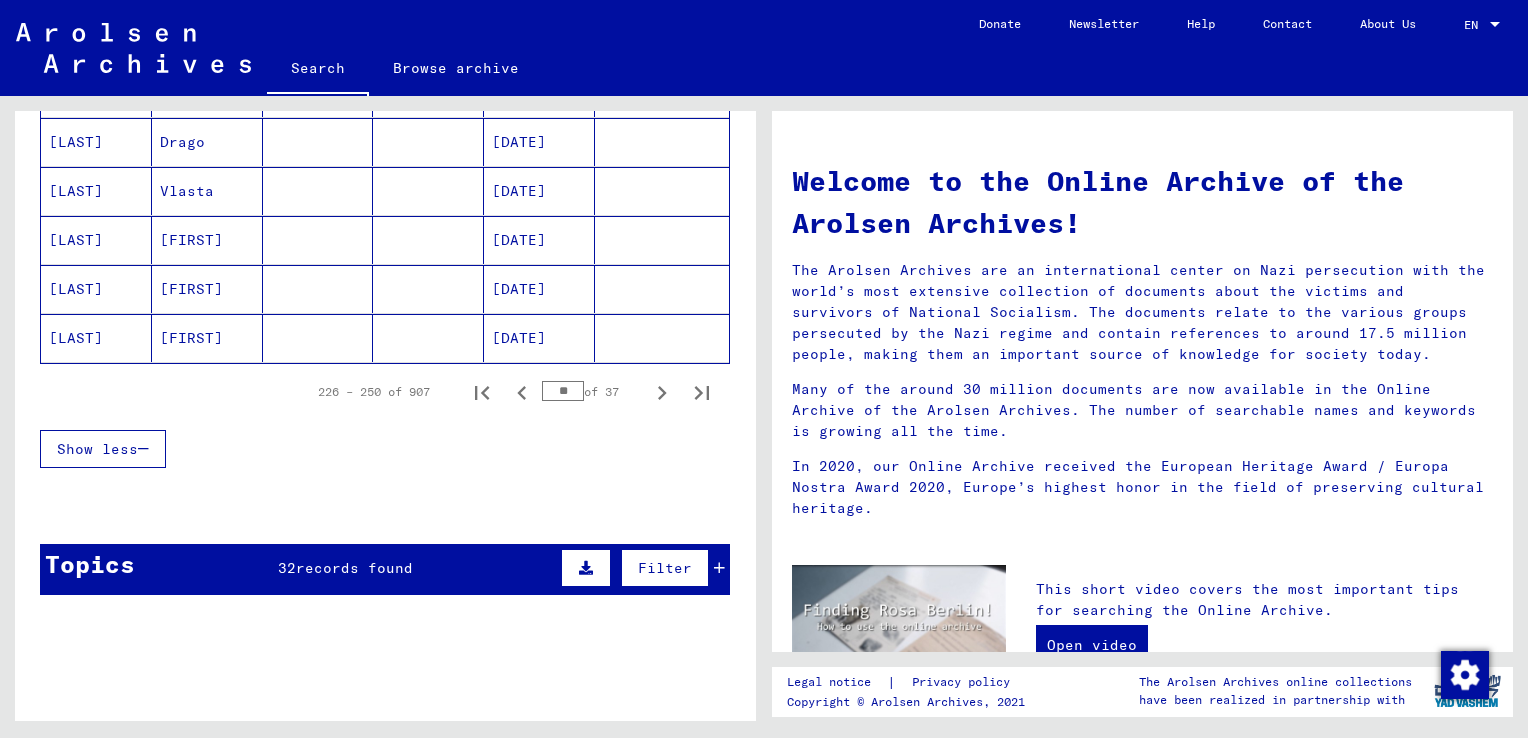 scroll, scrollTop: 1300, scrollLeft: 0, axis: vertical 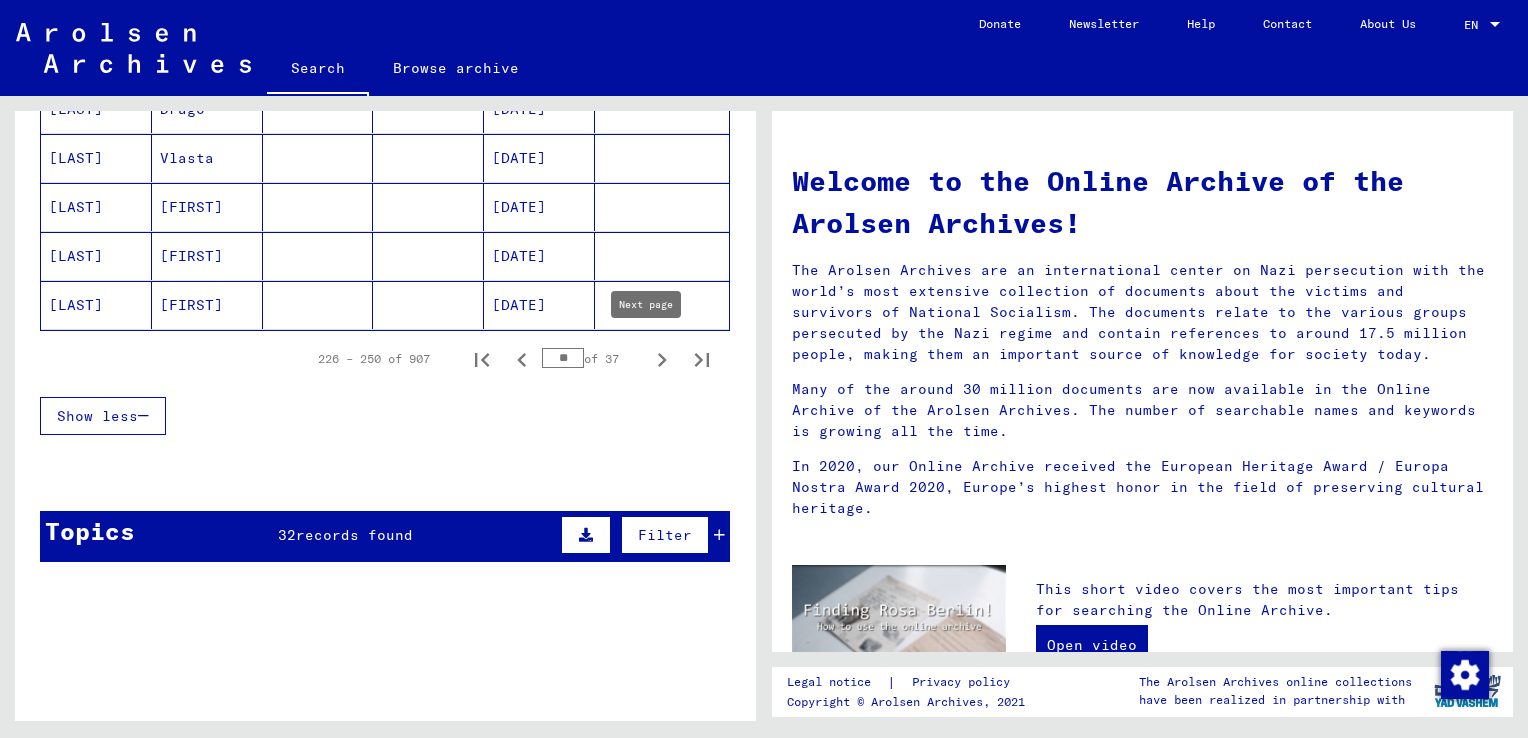 click 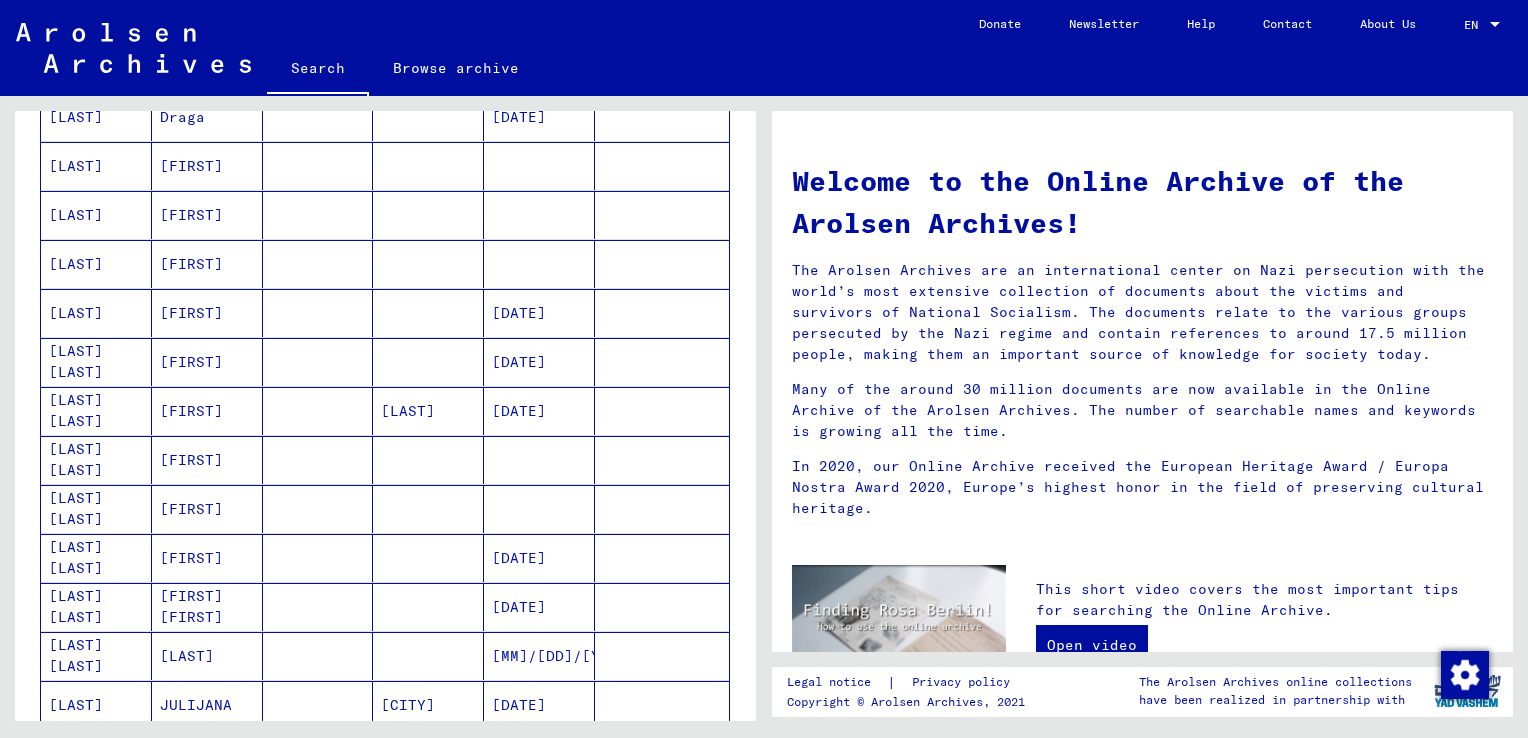 scroll, scrollTop: 1300, scrollLeft: 0, axis: vertical 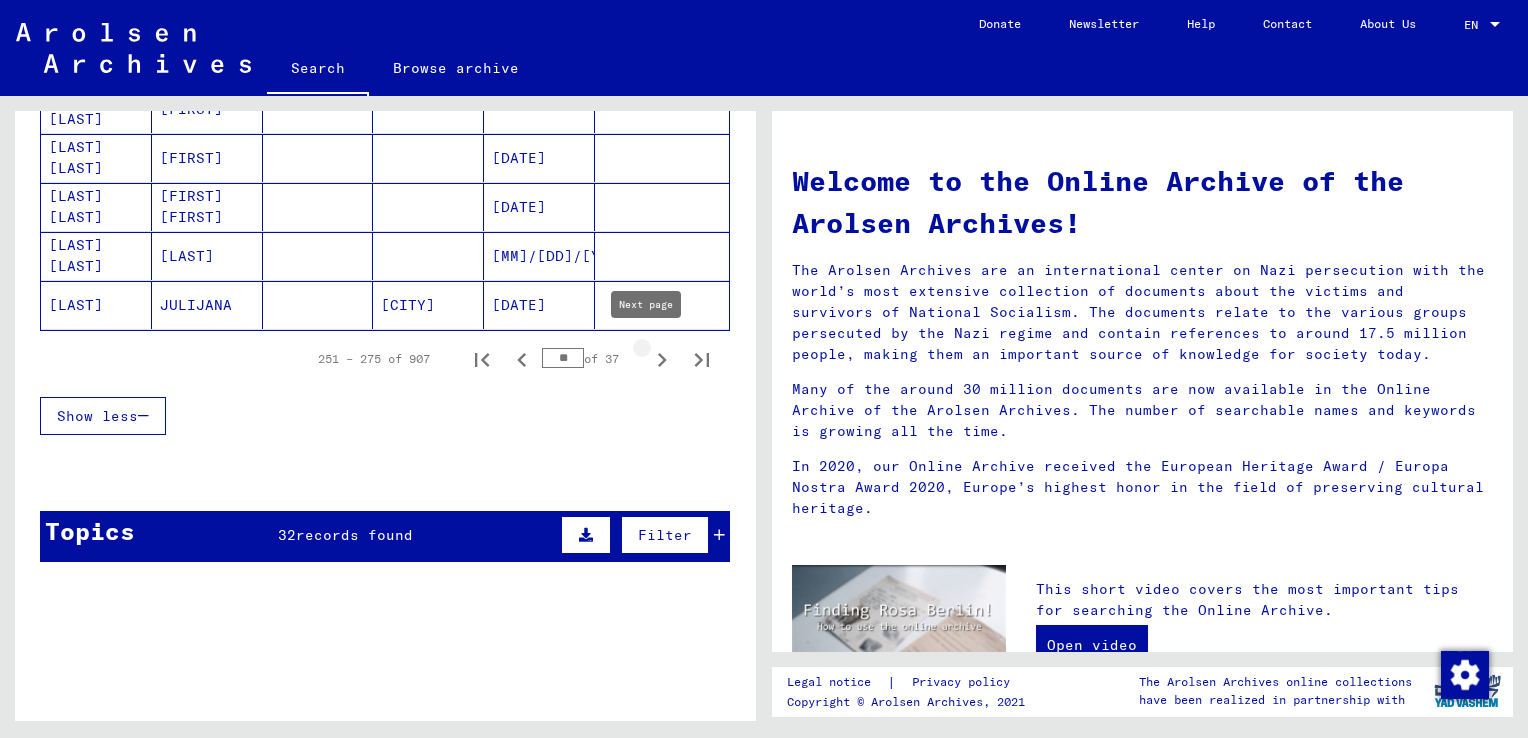 click 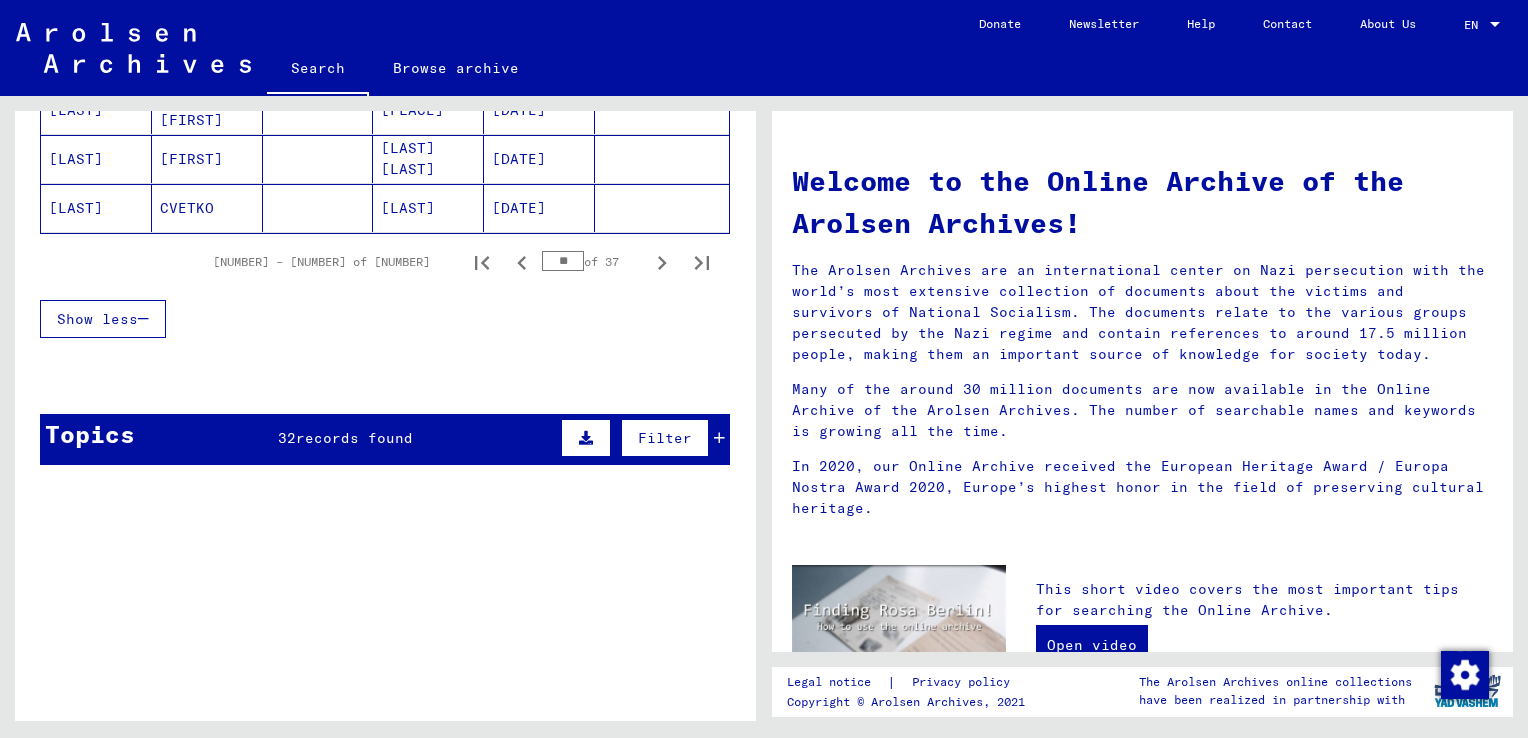 scroll, scrollTop: 1400, scrollLeft: 0, axis: vertical 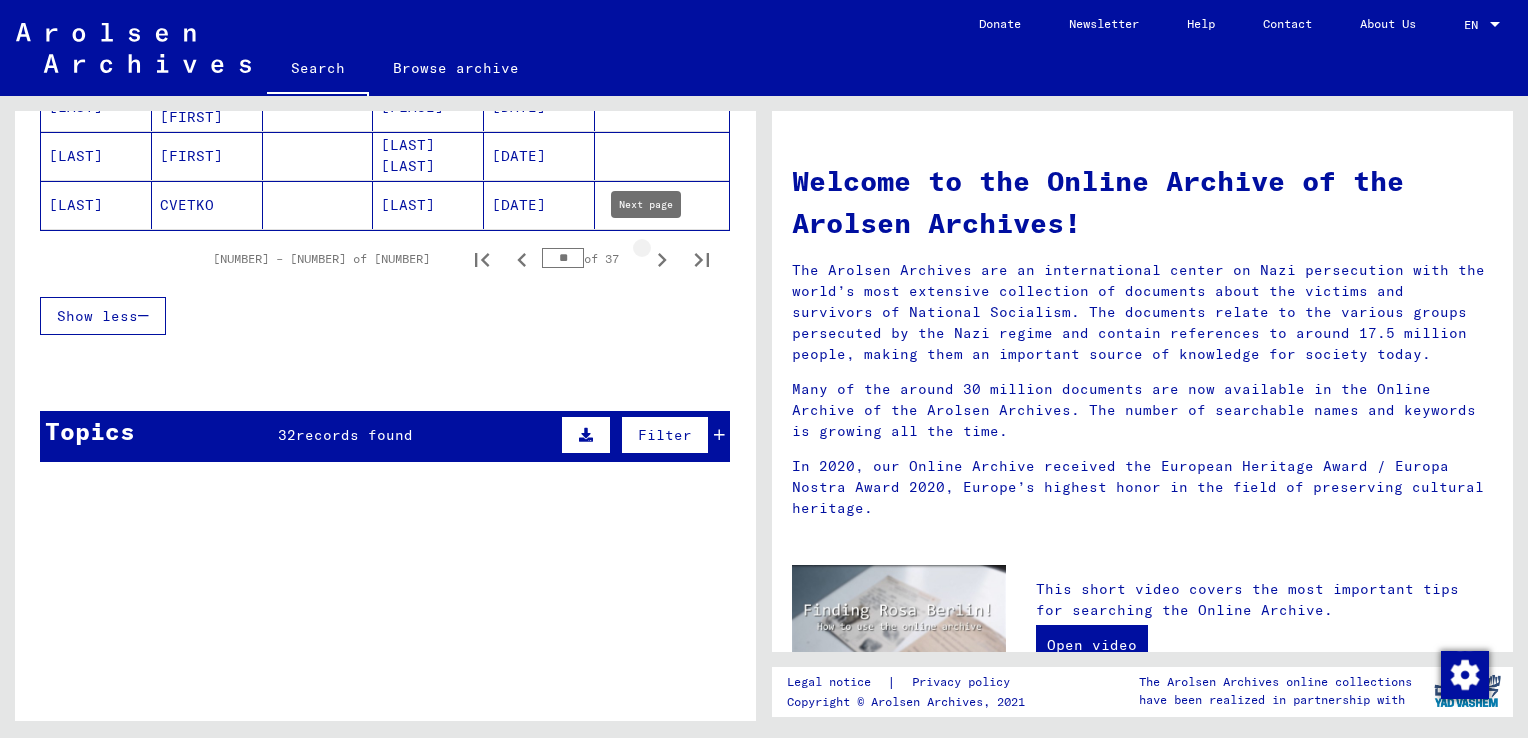 click 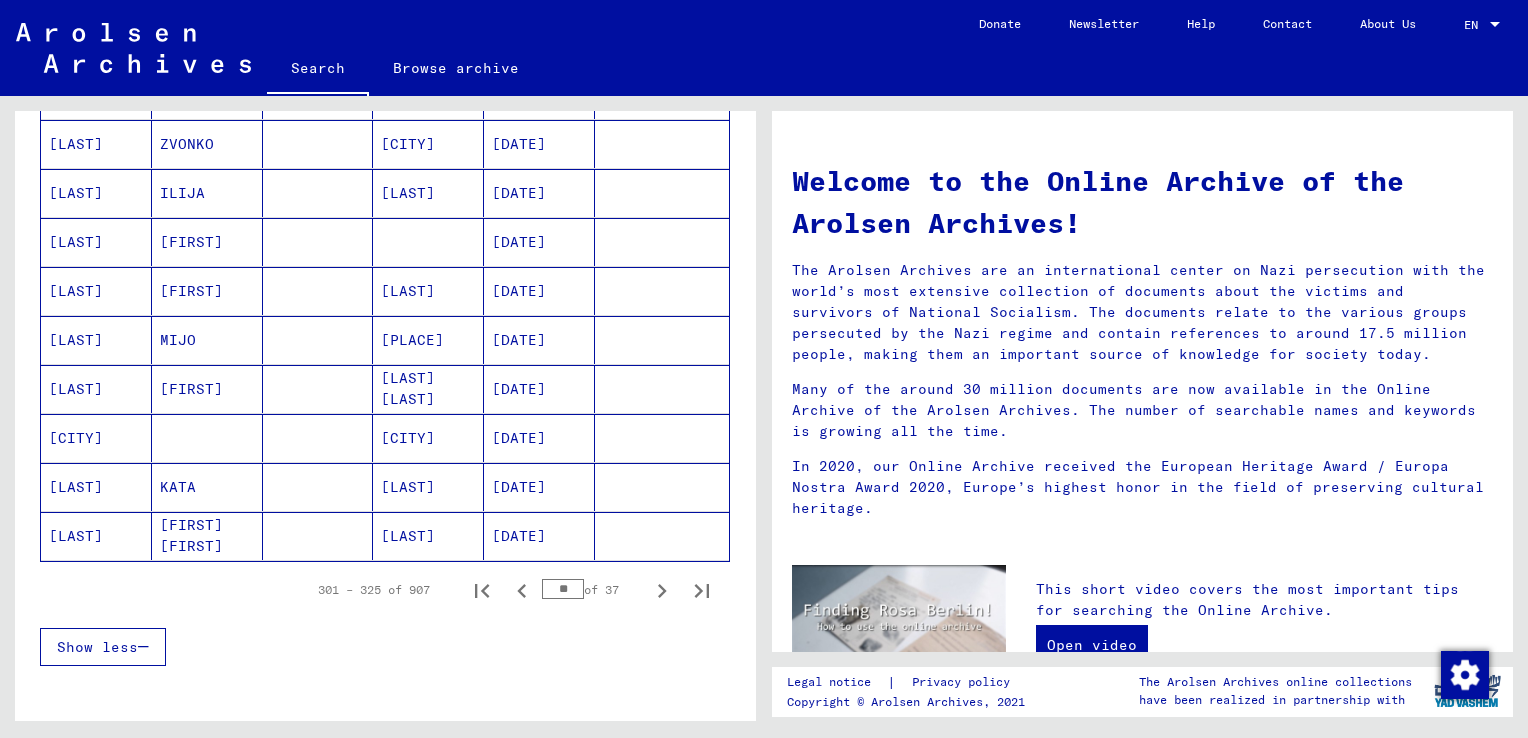 scroll, scrollTop: 1200, scrollLeft: 0, axis: vertical 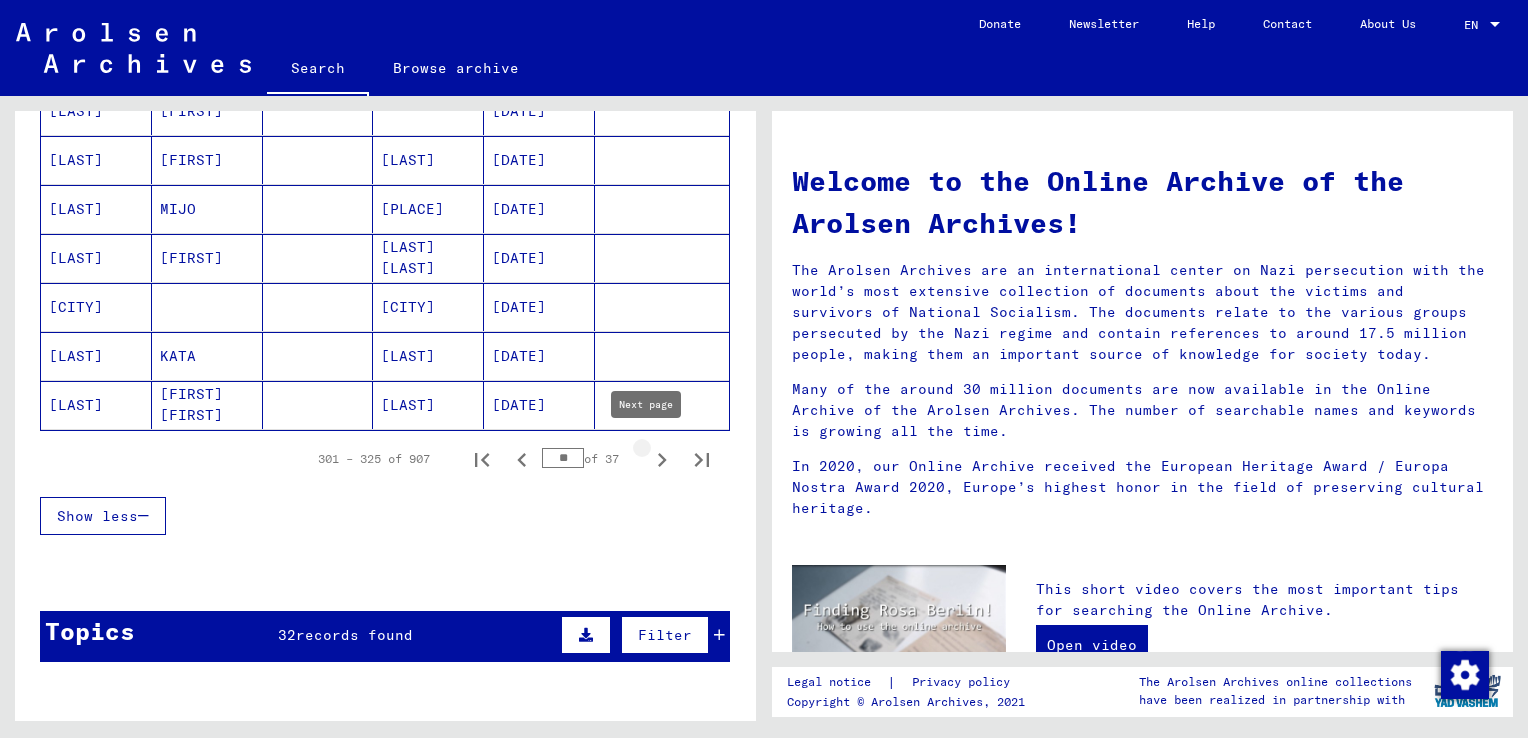 click 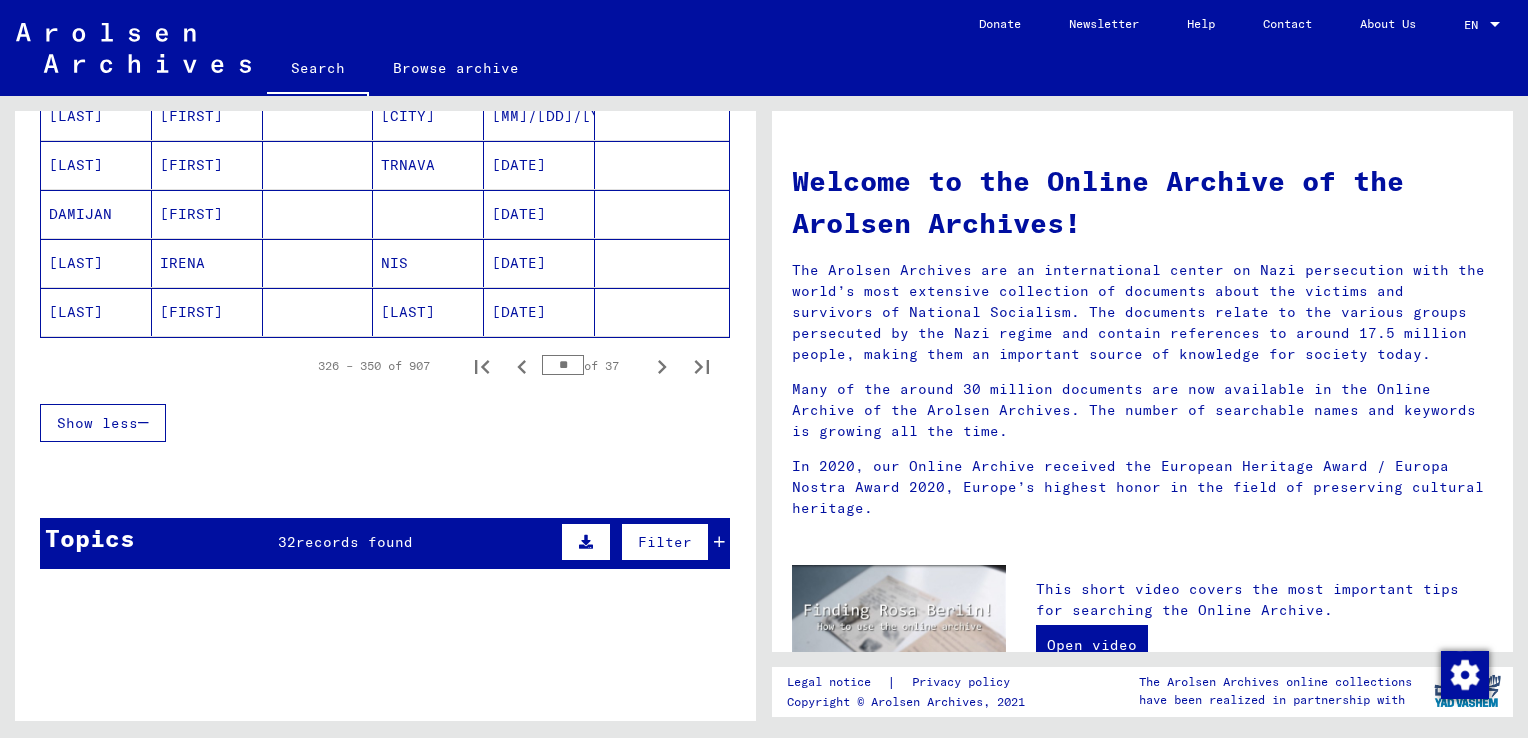 scroll, scrollTop: 1300, scrollLeft: 0, axis: vertical 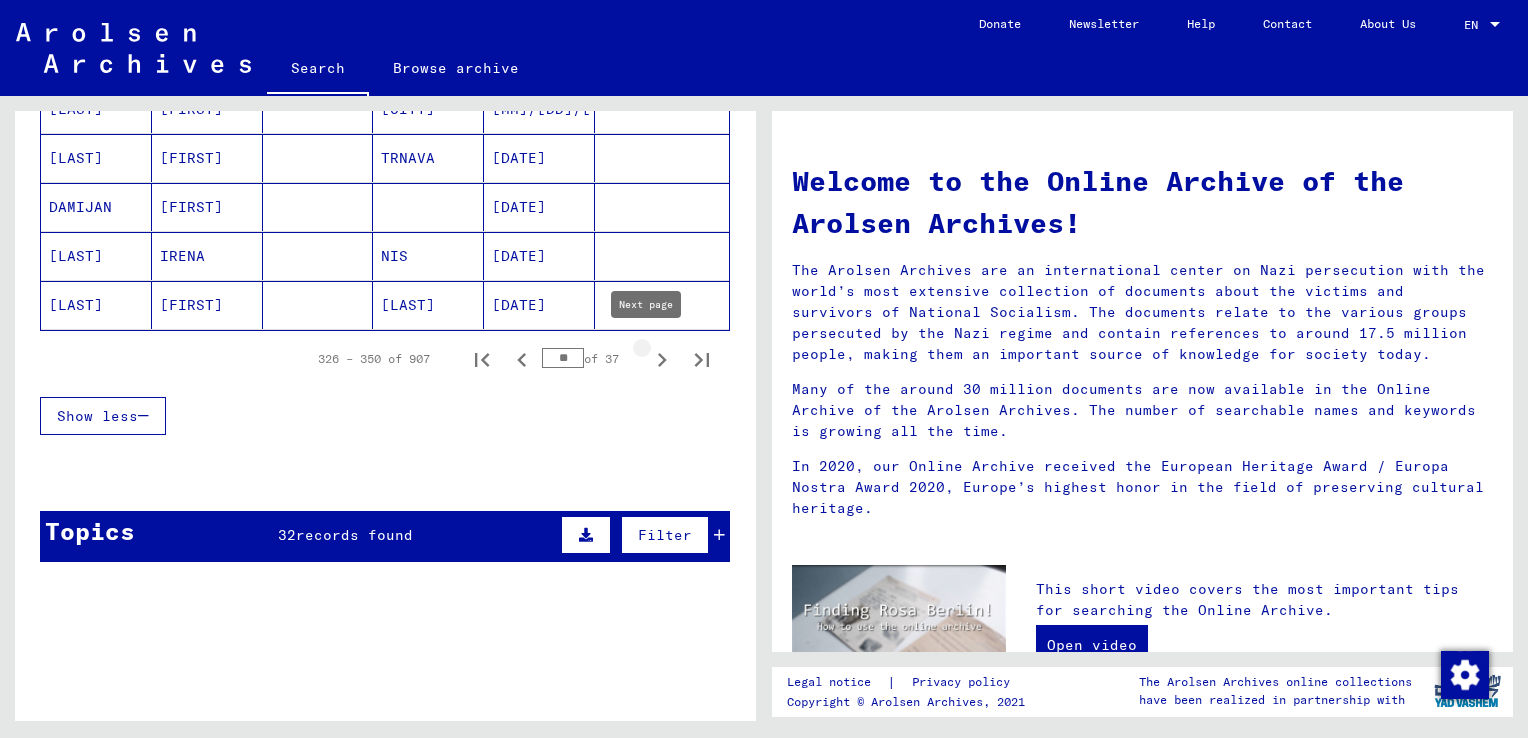 click 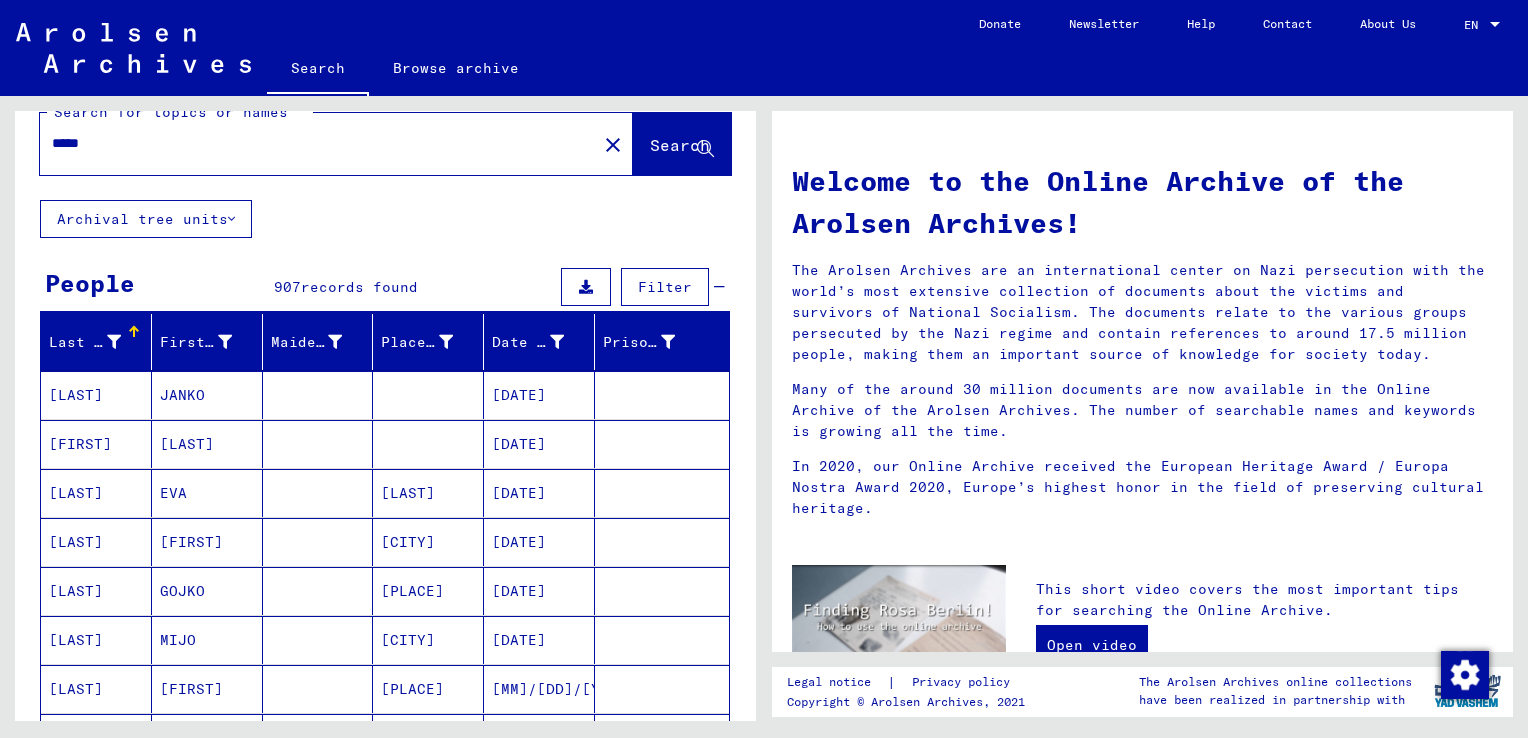 scroll, scrollTop: 0, scrollLeft: 0, axis: both 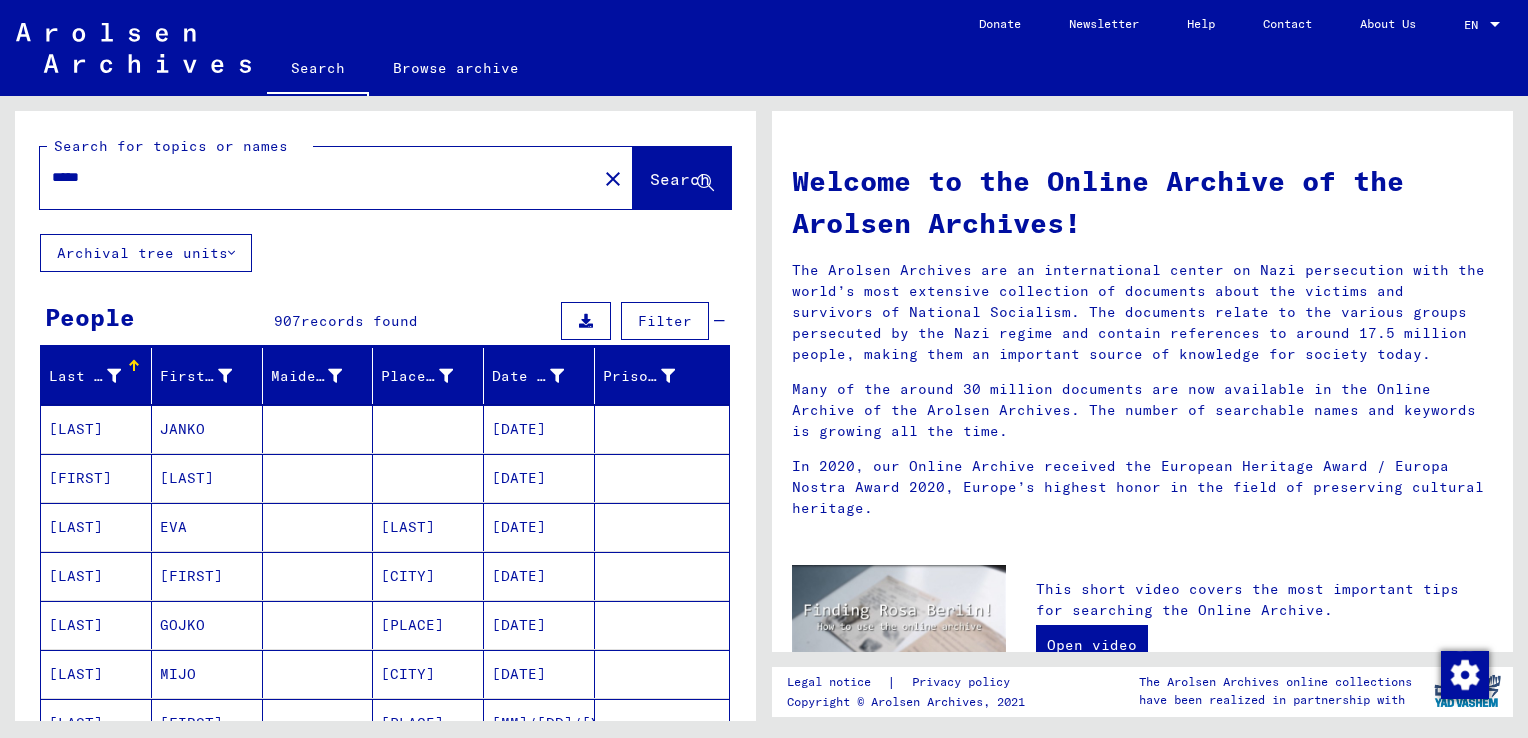 drag, startPoint x: 132, startPoint y: 181, endPoint x: -4, endPoint y: 158, distance: 137.93114 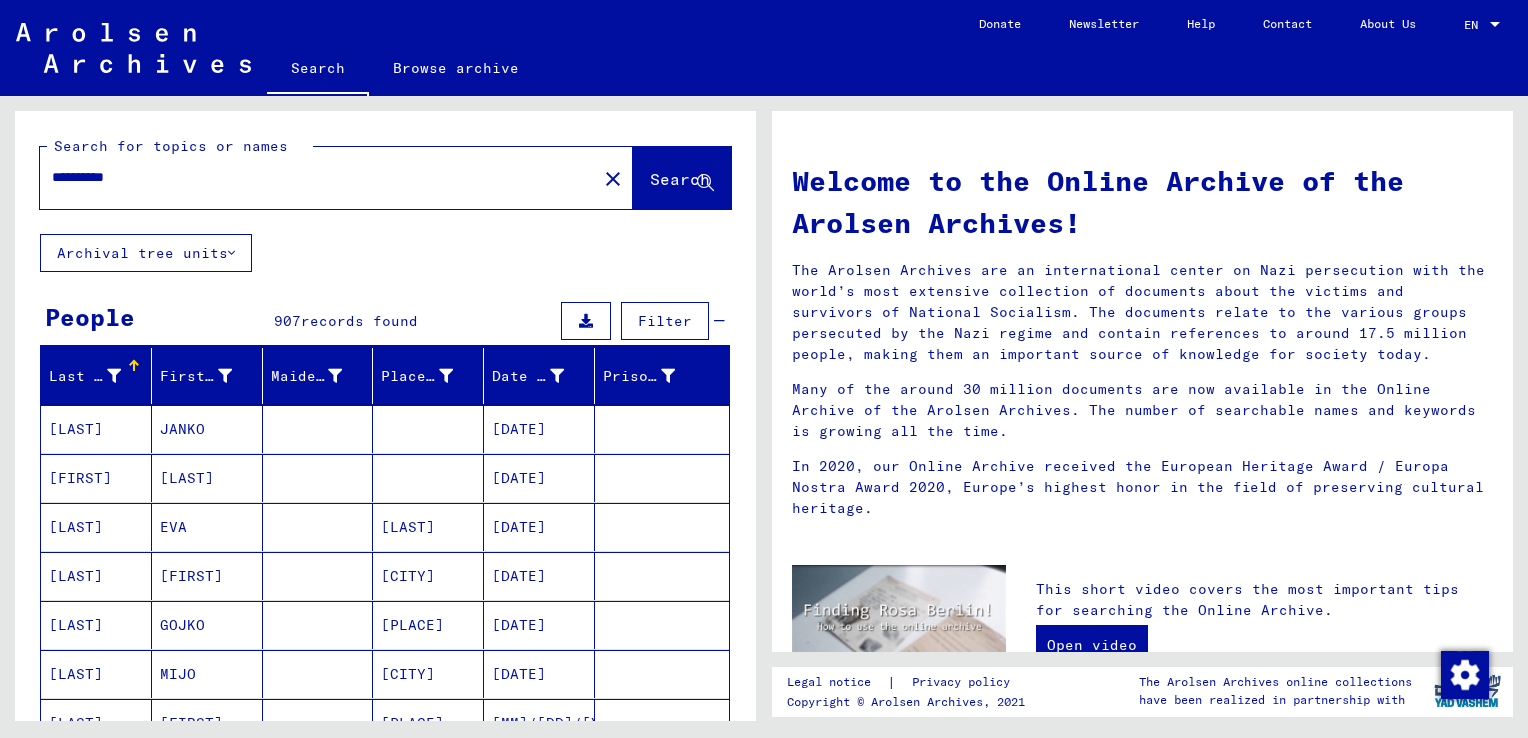 type on "**********" 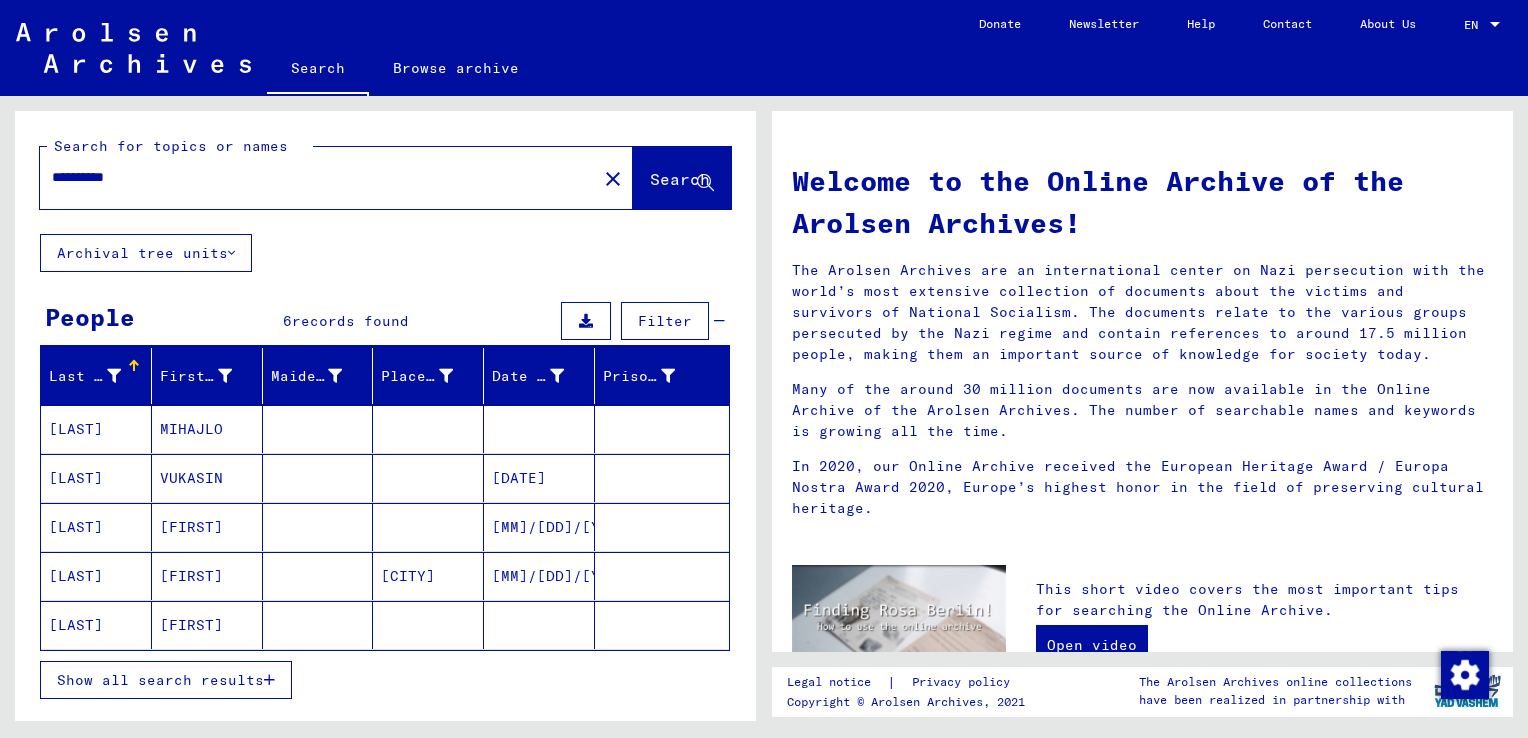 click on "[LAST]" at bounding box center [96, 625] 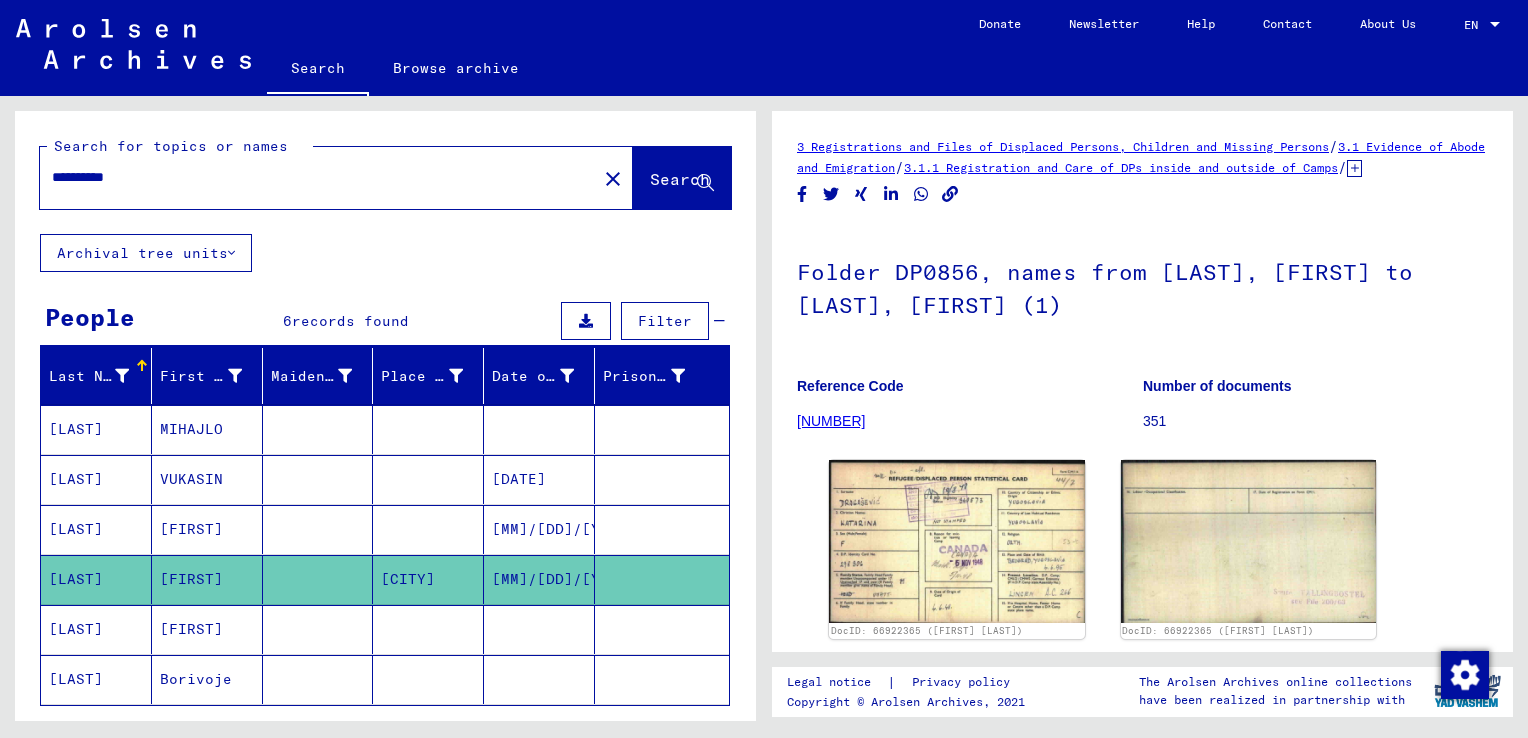 scroll, scrollTop: 0, scrollLeft: 0, axis: both 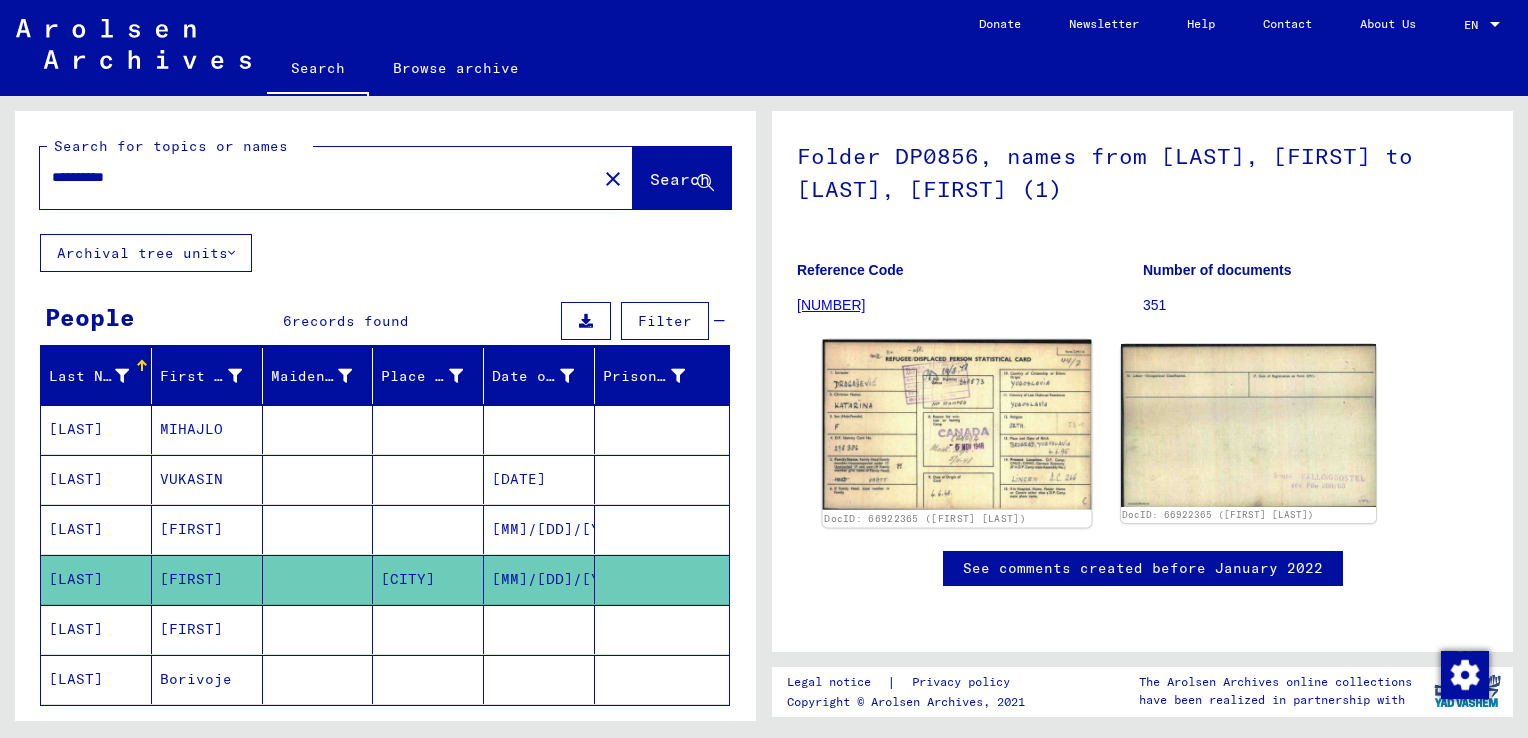 click 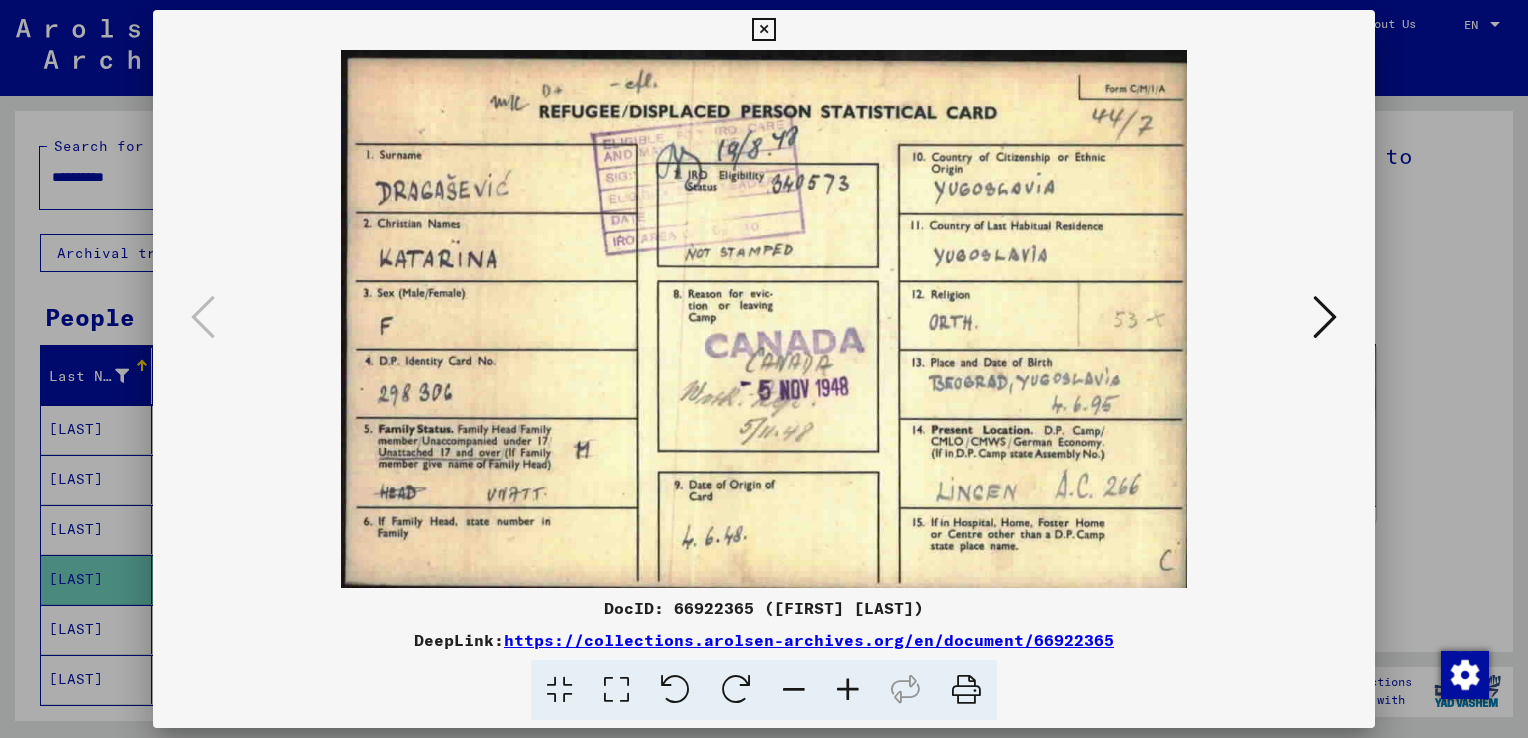 click at bounding box center [764, 369] 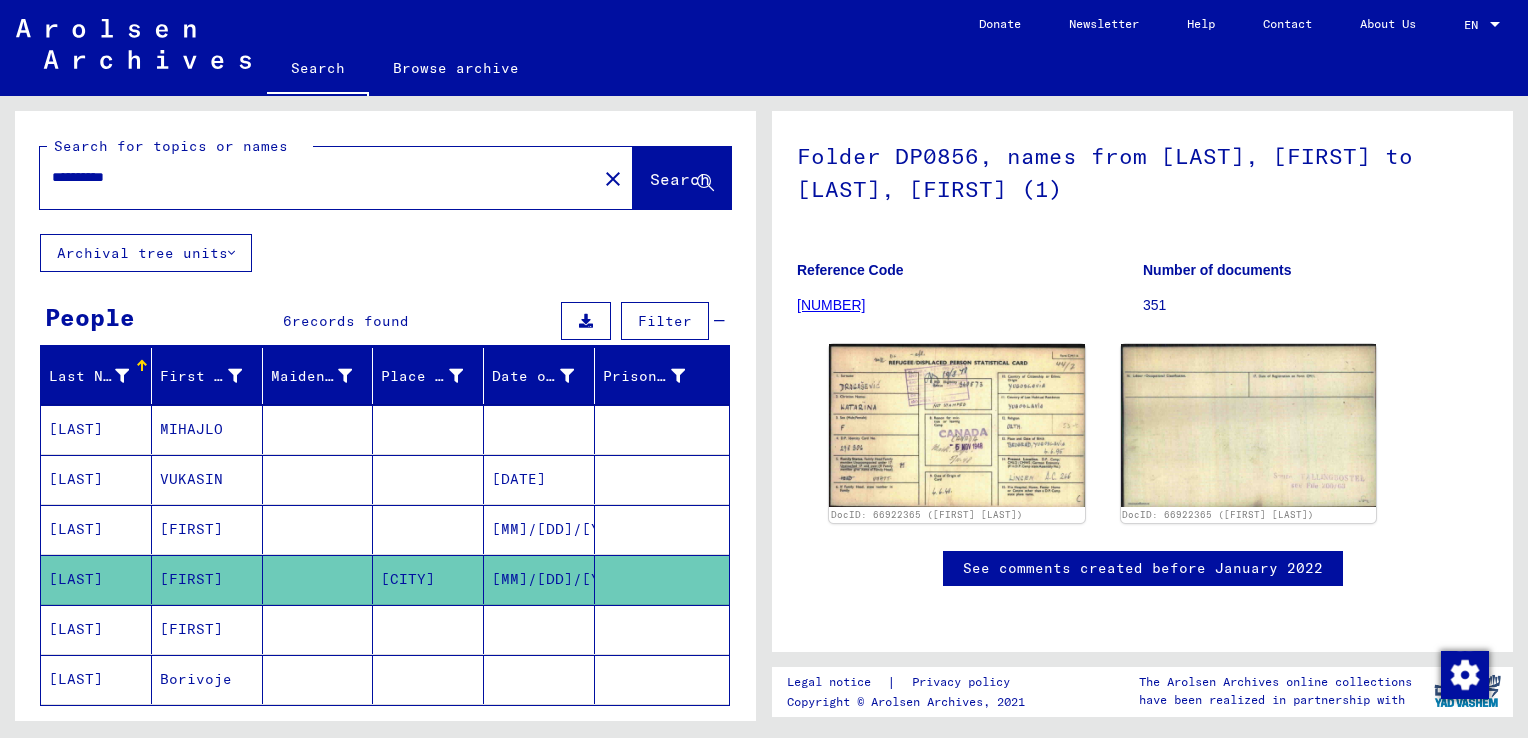 click 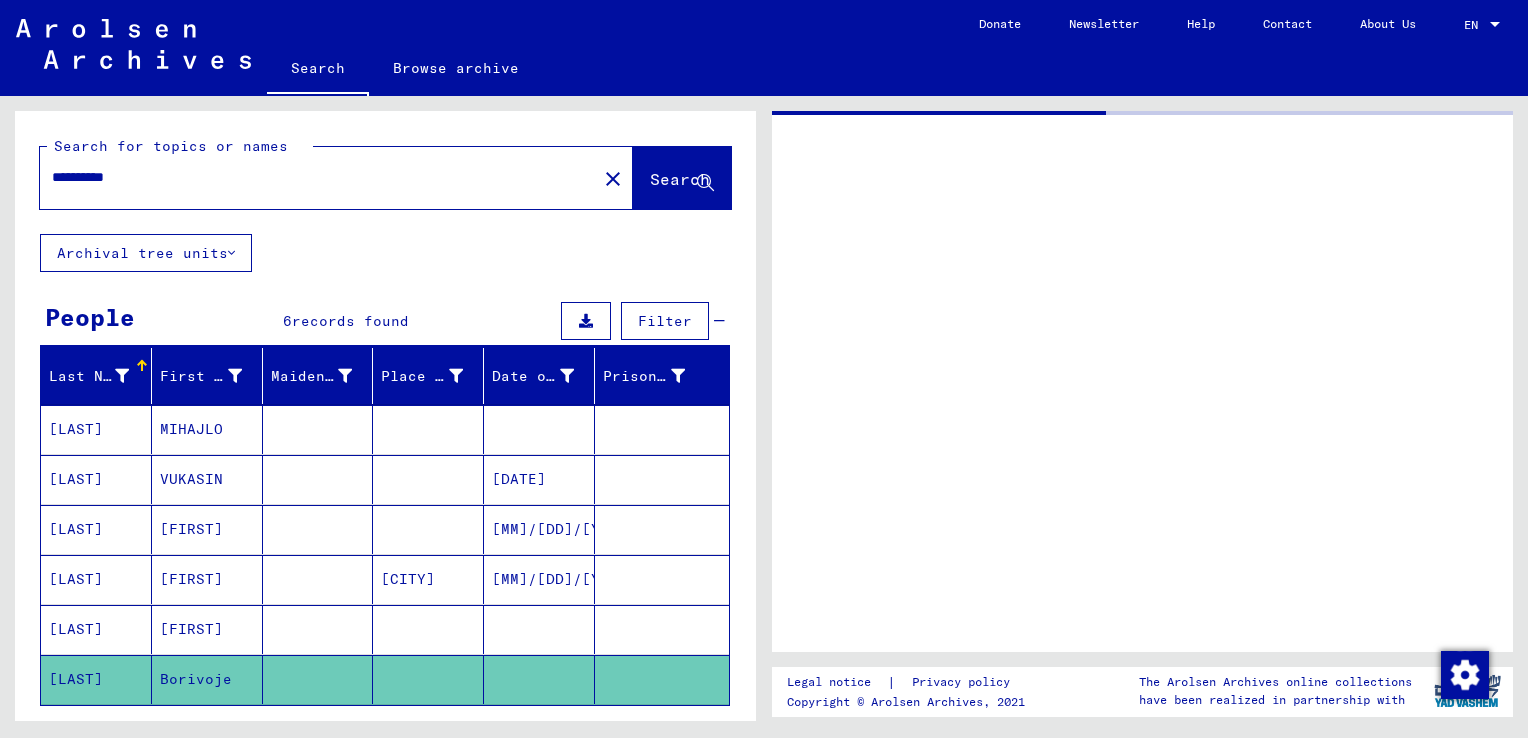 scroll, scrollTop: 0, scrollLeft: 0, axis: both 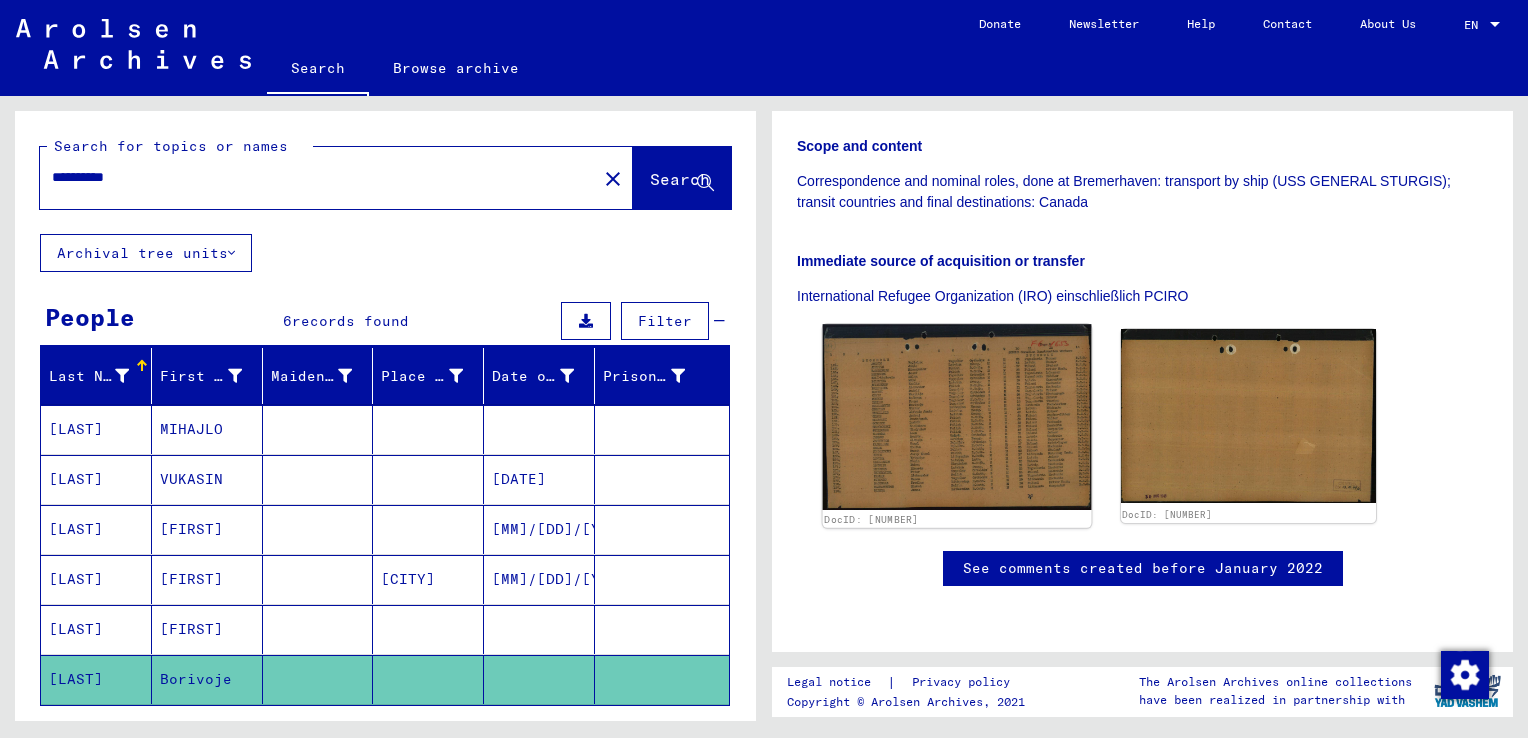 click 